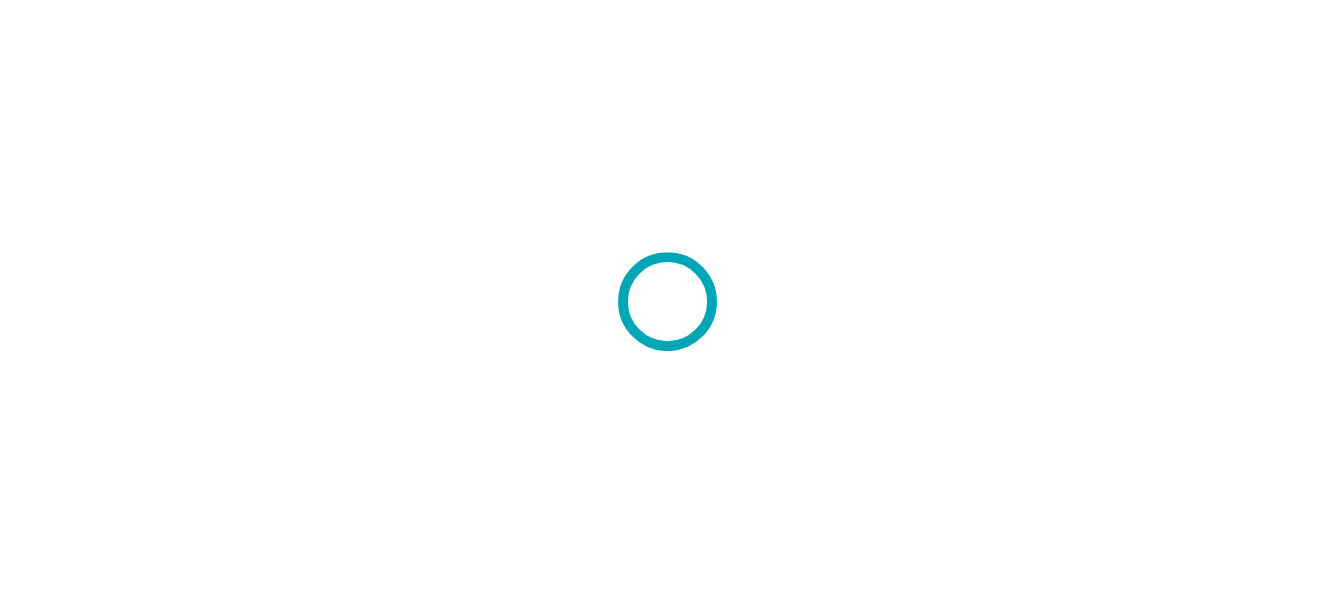 scroll, scrollTop: 0, scrollLeft: 0, axis: both 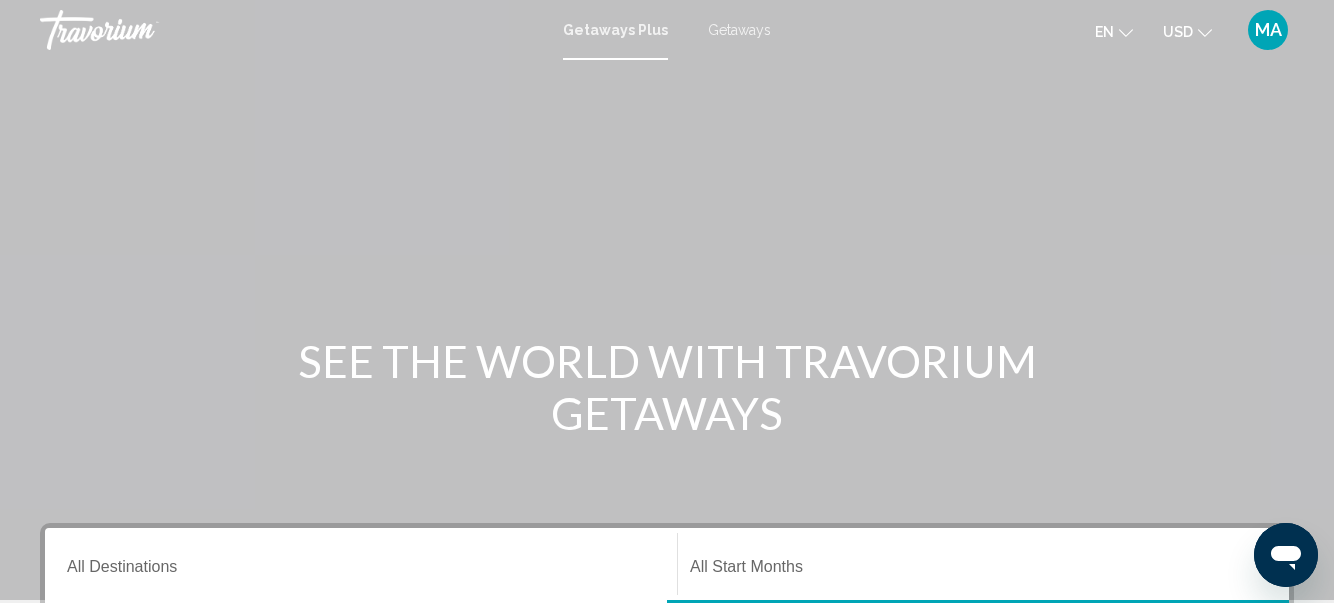 click on "Getaways" at bounding box center [739, 30] 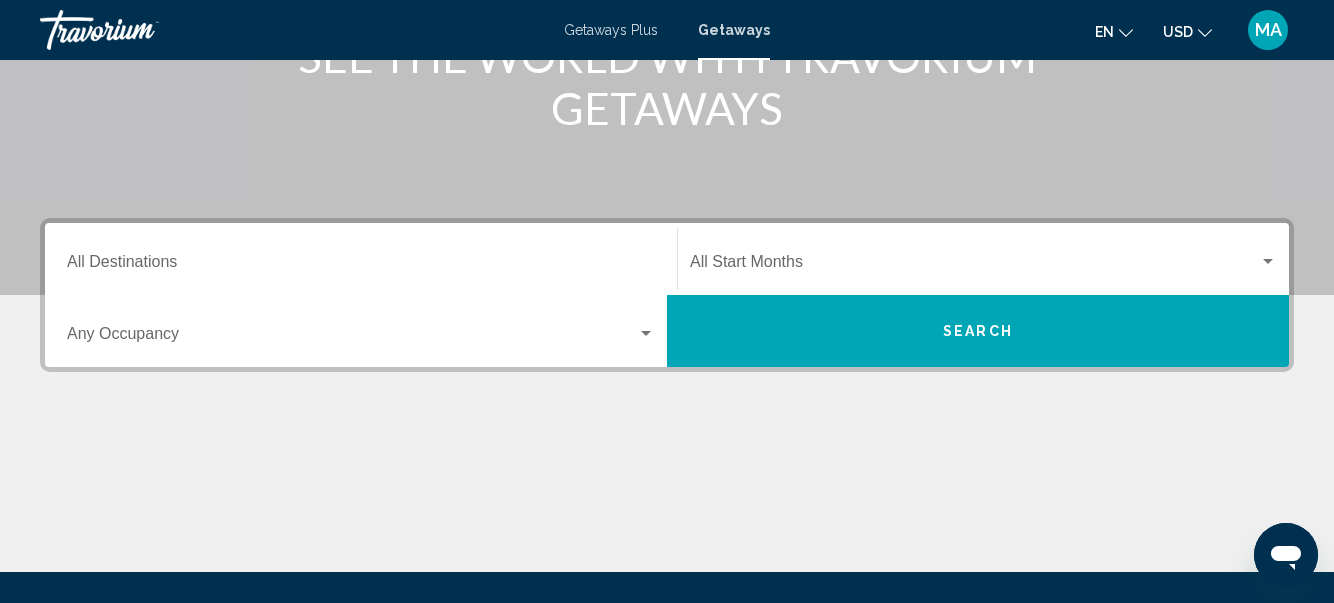 scroll, scrollTop: 400, scrollLeft: 0, axis: vertical 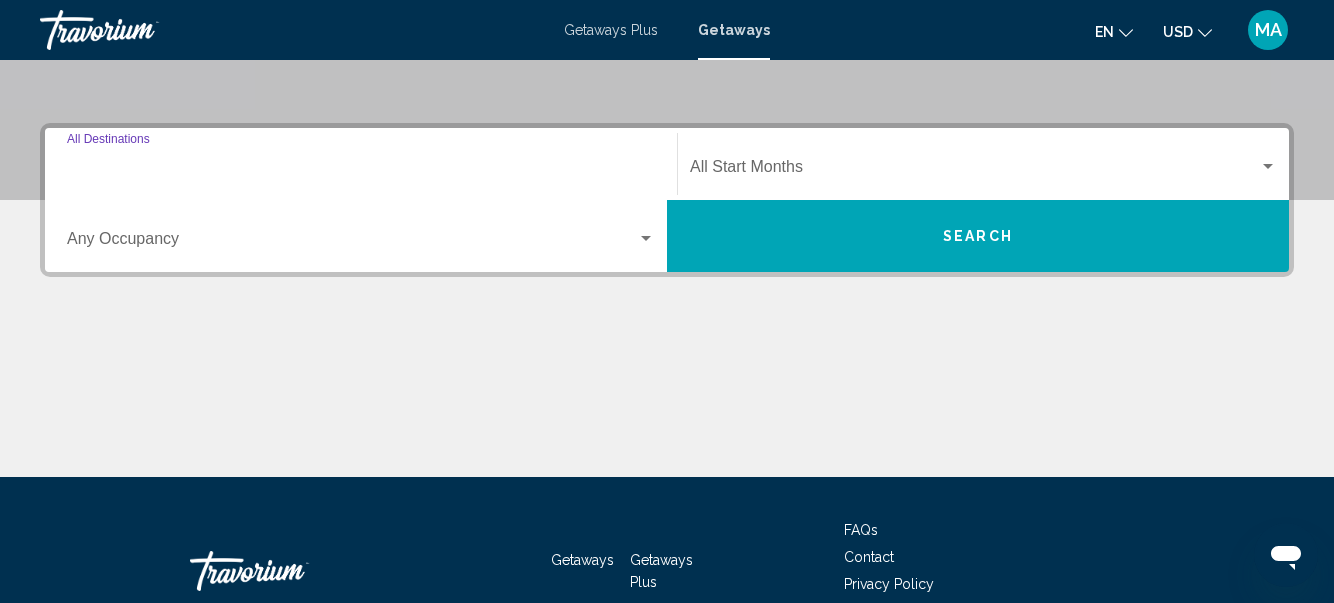 click on "Destination All Destinations" at bounding box center (361, 171) 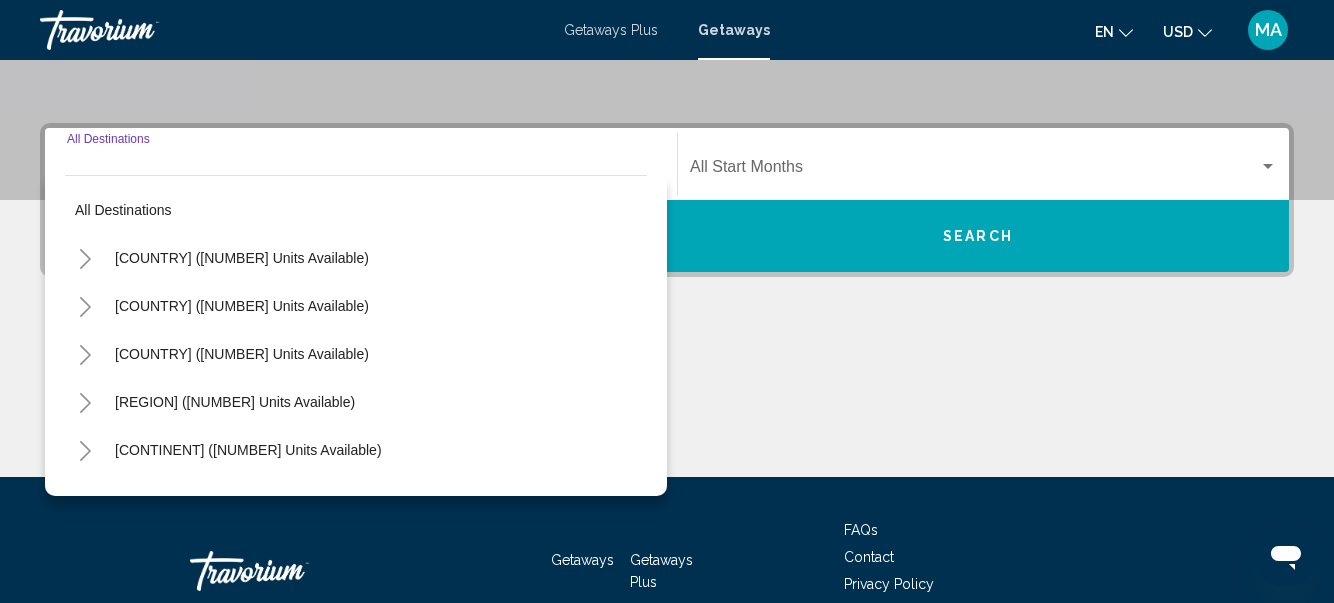 scroll, scrollTop: 458, scrollLeft: 0, axis: vertical 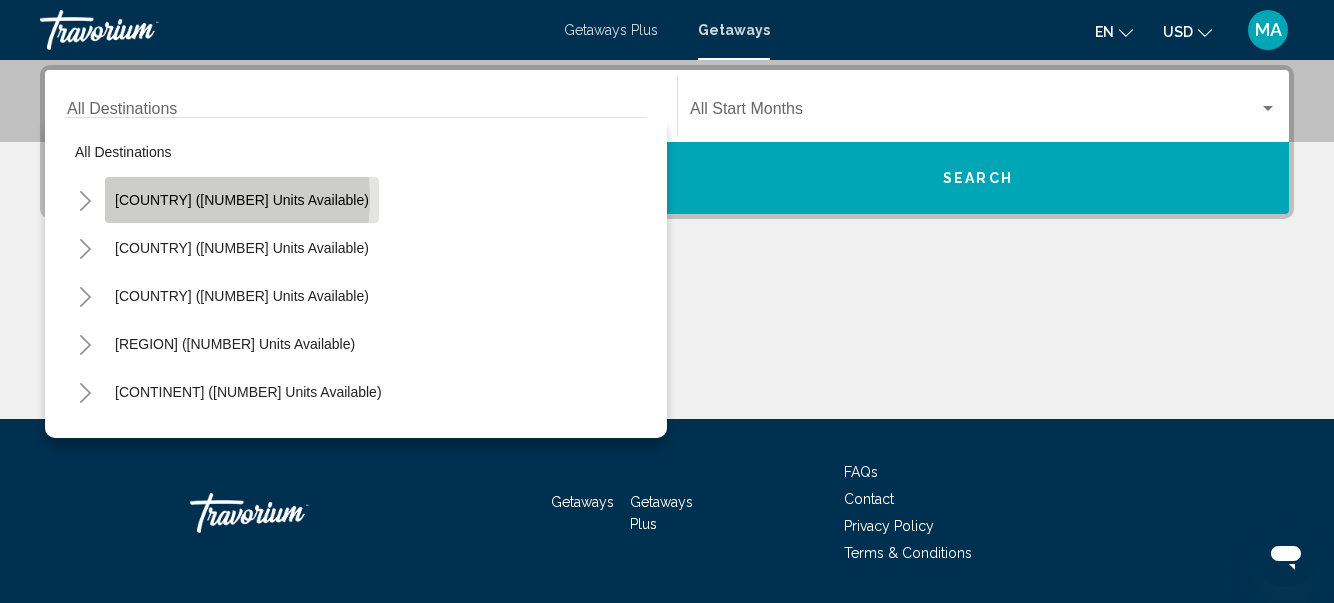 click on "[COUNTRY] ([NUMBER] units available)" at bounding box center (242, 200) 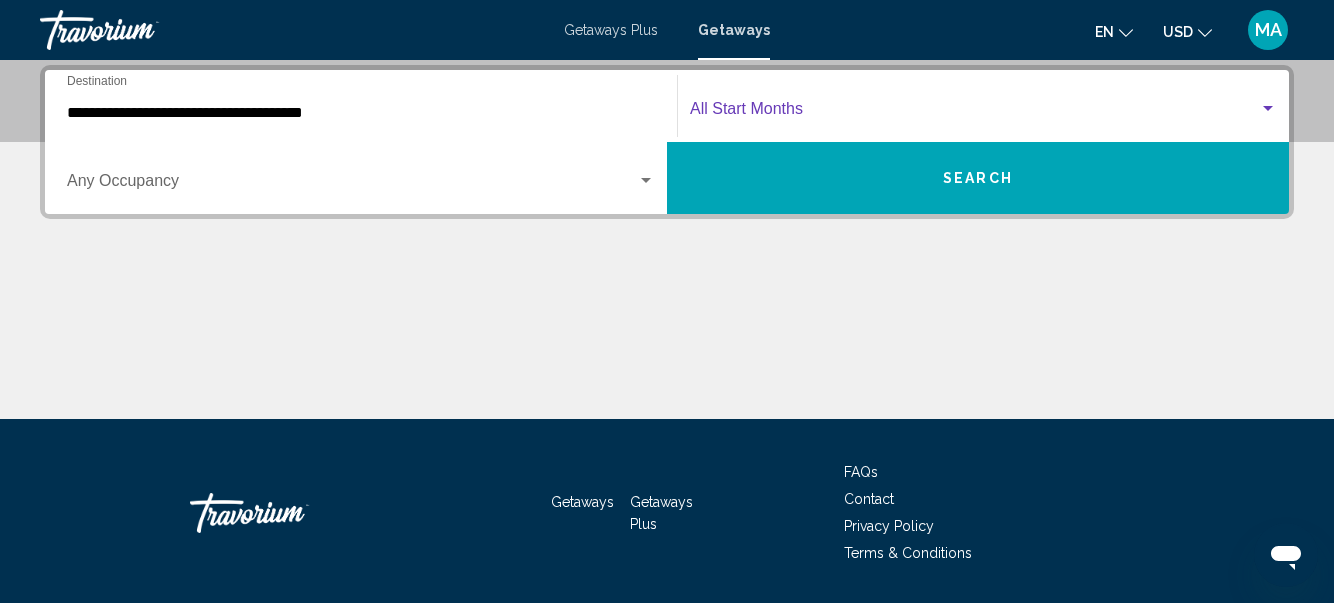 click at bounding box center (1268, 109) 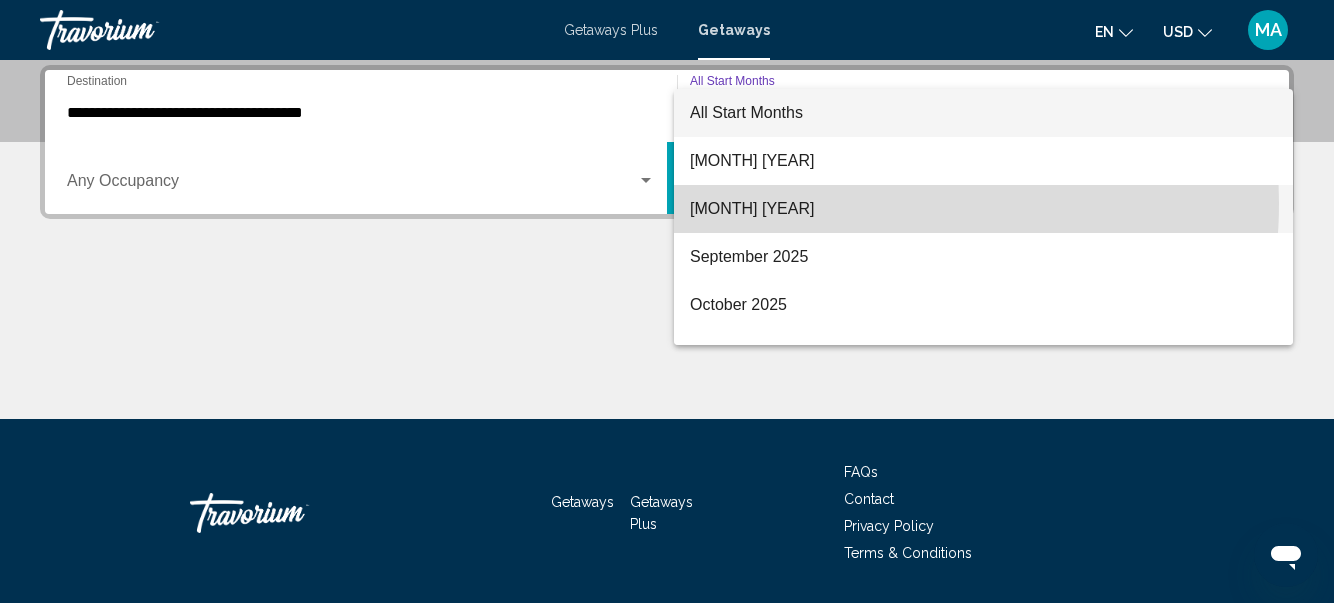 click on "[MONTH] [YEAR]" at bounding box center (983, 209) 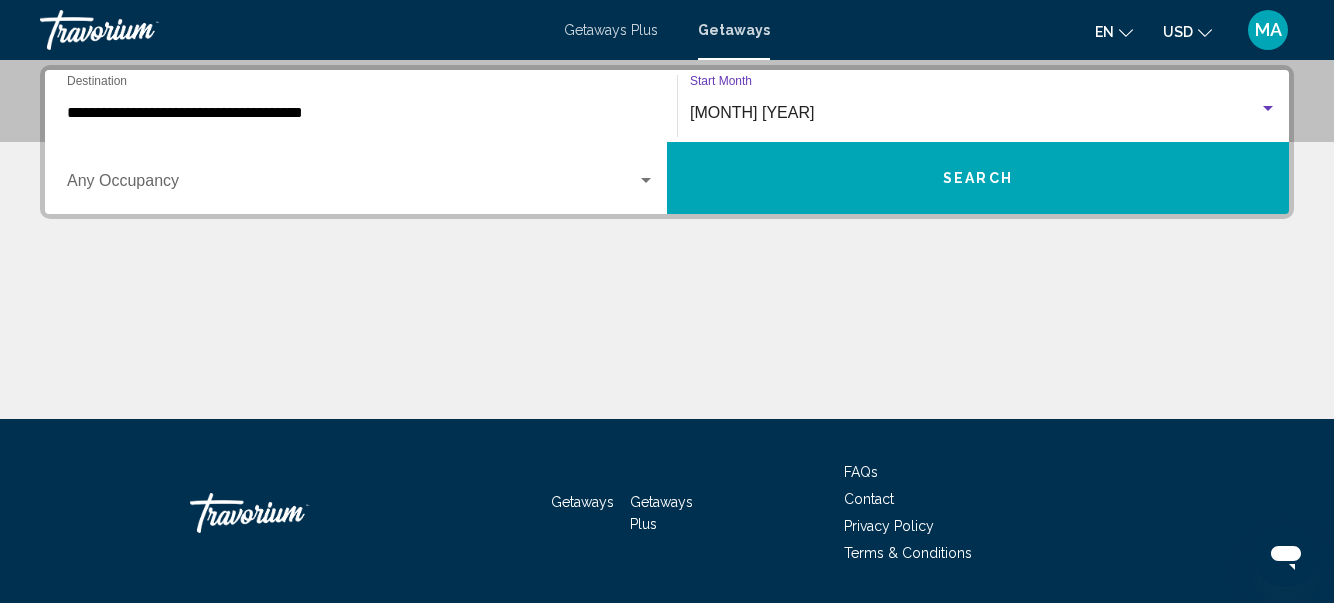 click at bounding box center (646, 181) 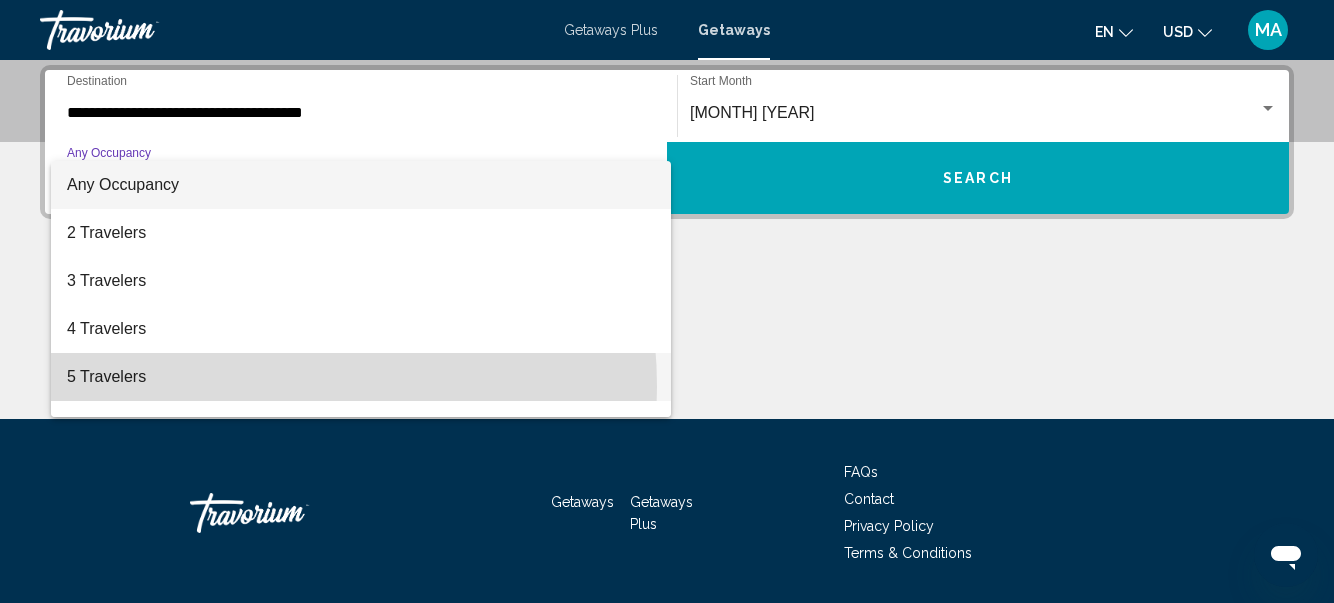 click on "5 Travelers" at bounding box center (361, 377) 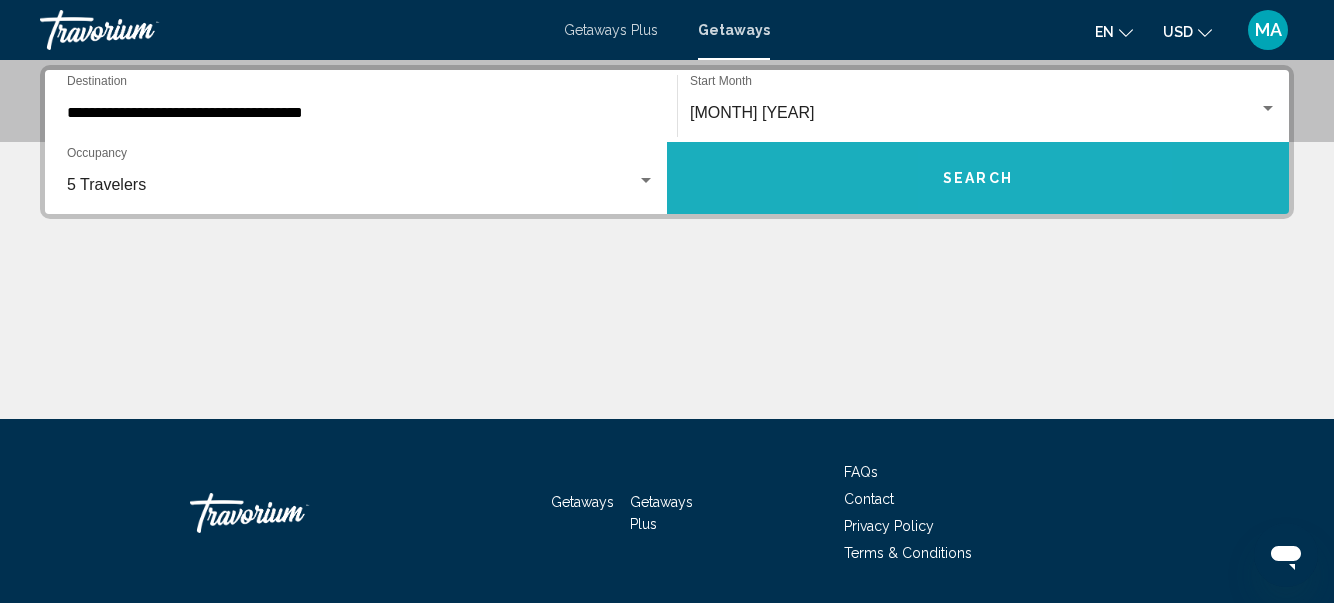 click on "Search" at bounding box center (978, 179) 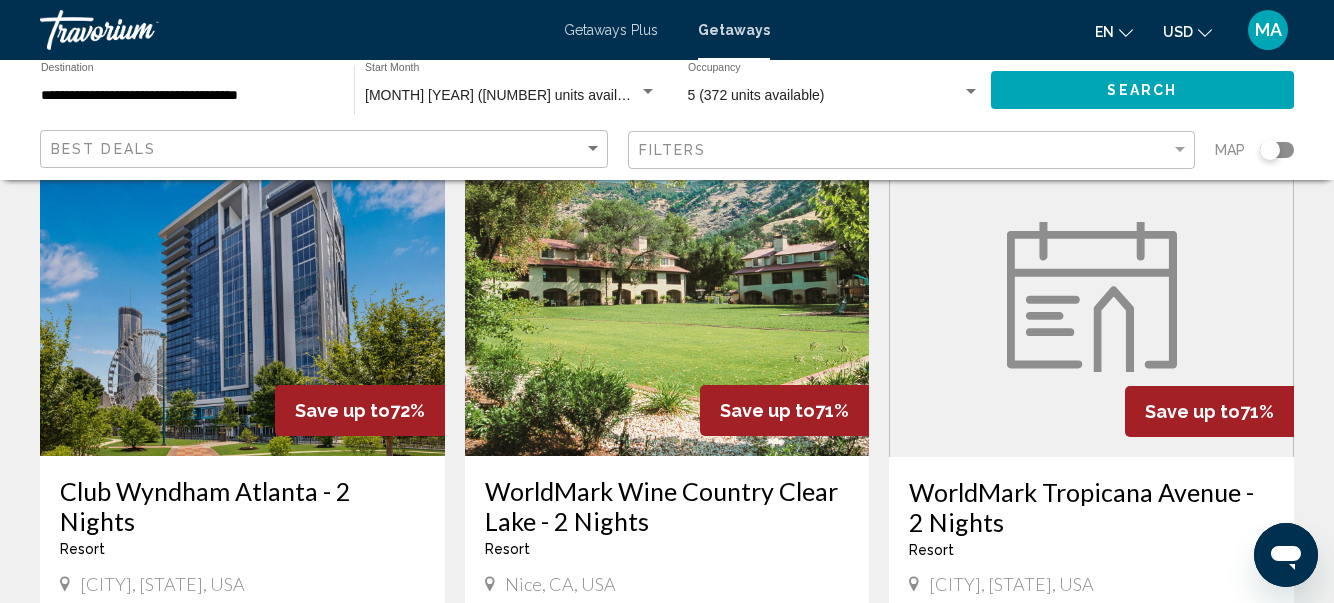 scroll, scrollTop: 100, scrollLeft: 0, axis: vertical 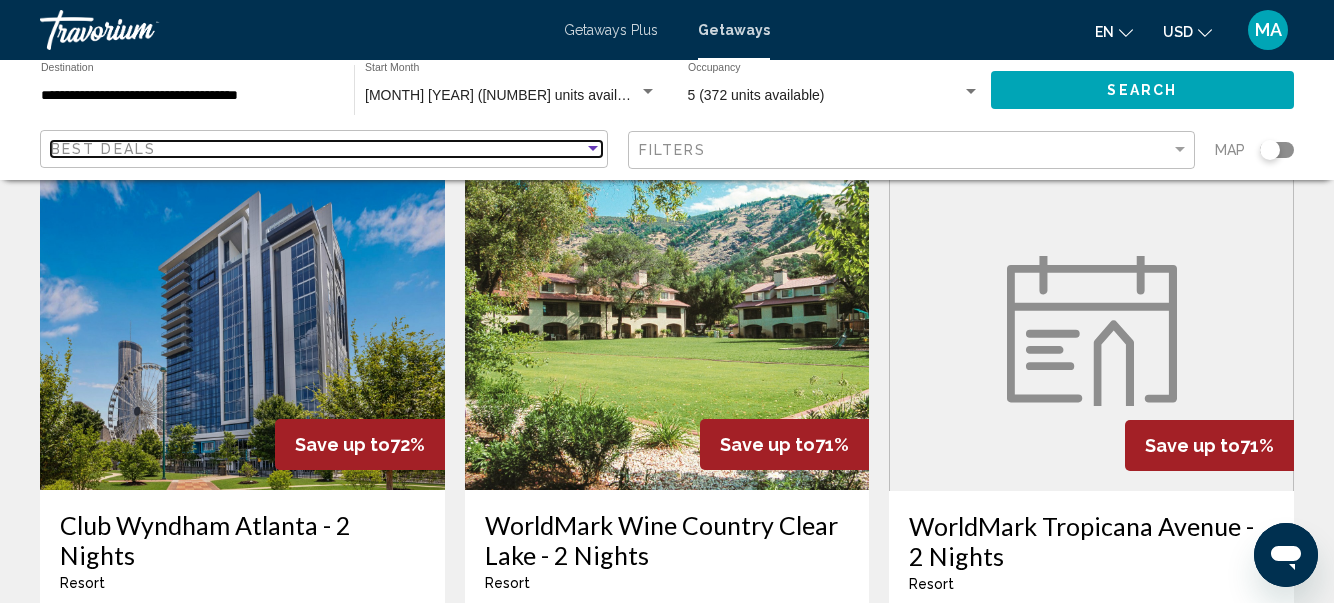 click at bounding box center (593, 148) 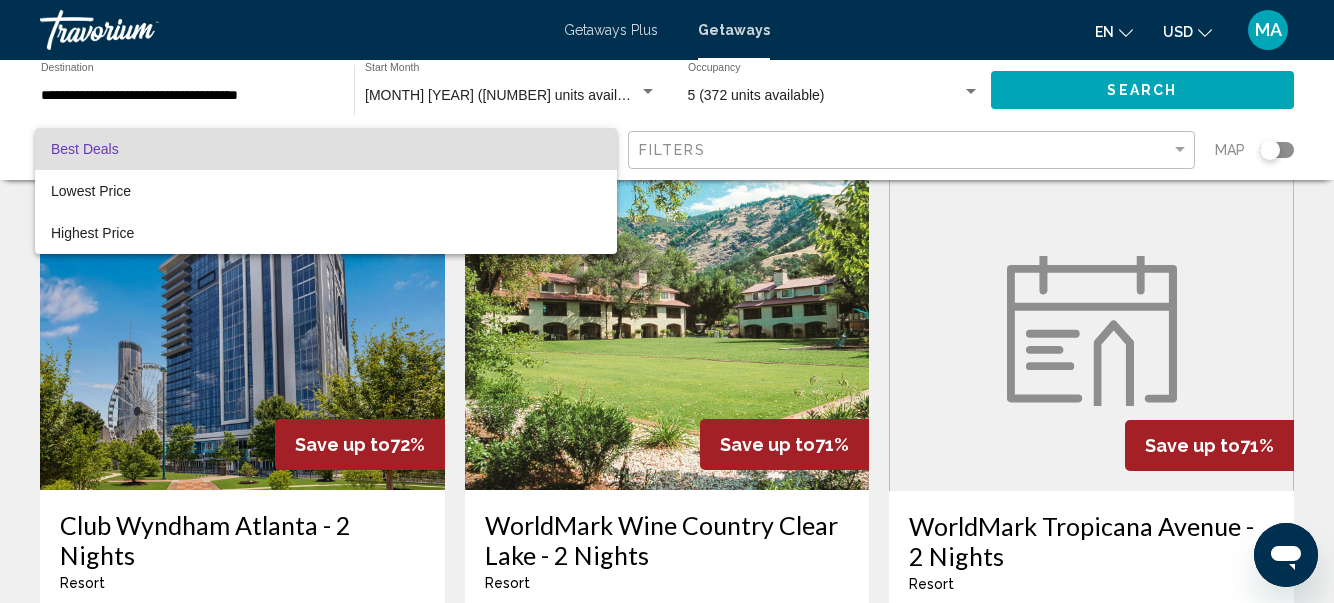 click on "Best Deals" at bounding box center [326, 149] 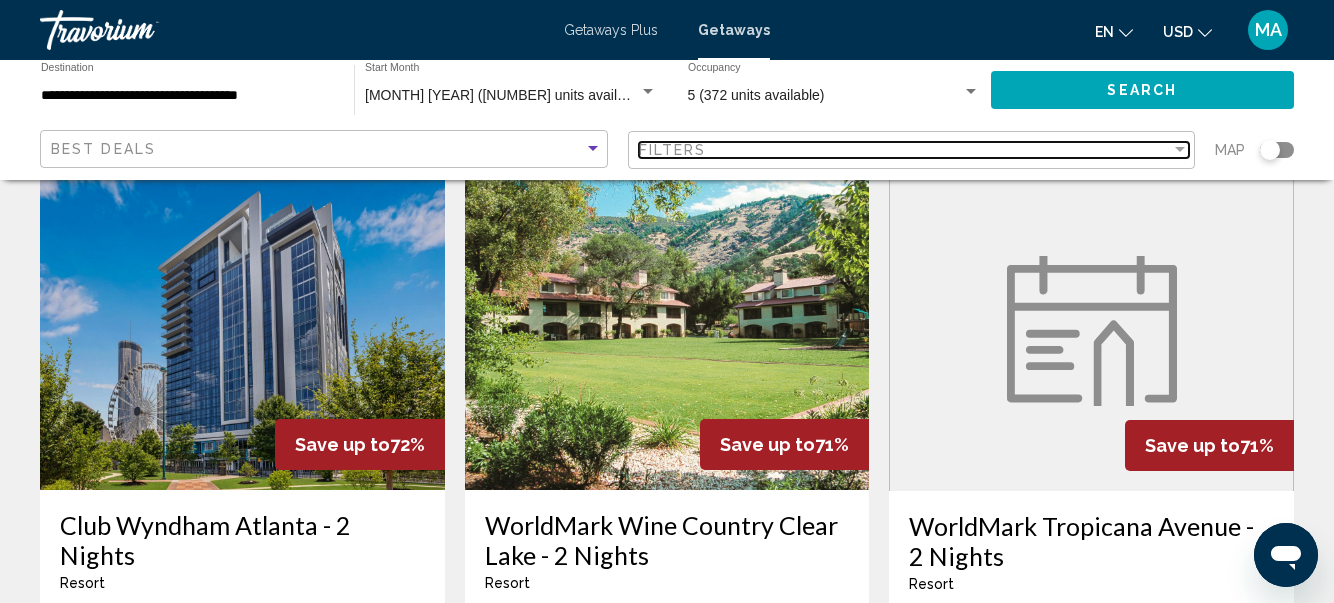 click at bounding box center [1180, 149] 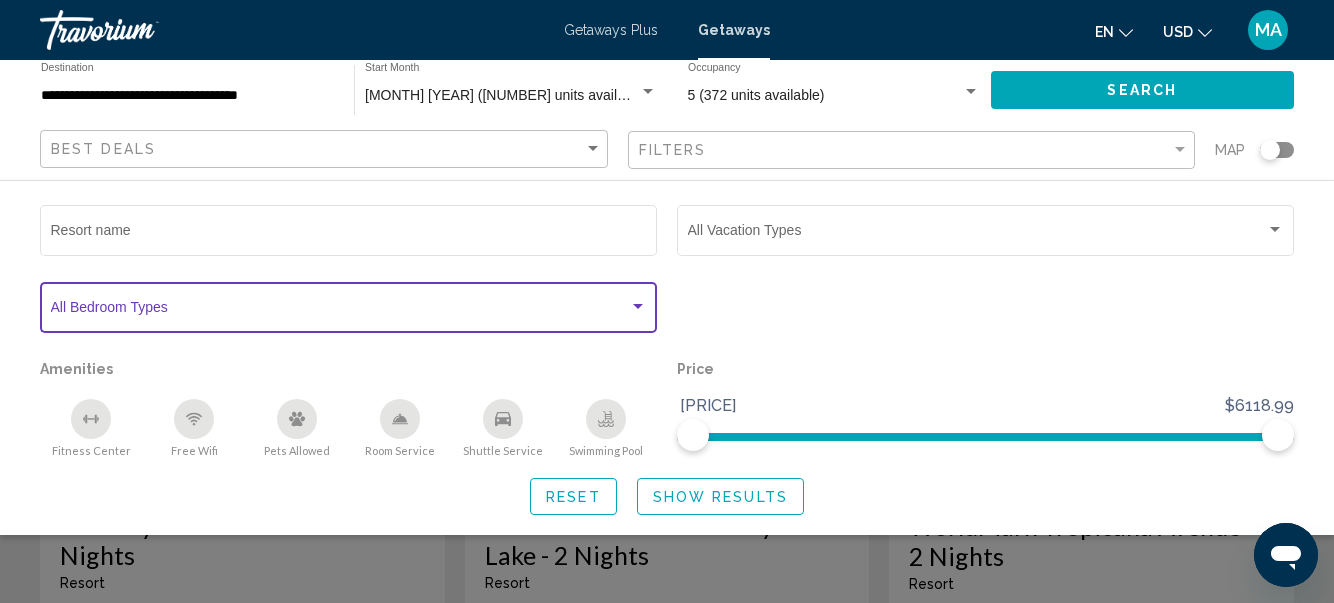 click at bounding box center [638, 306] 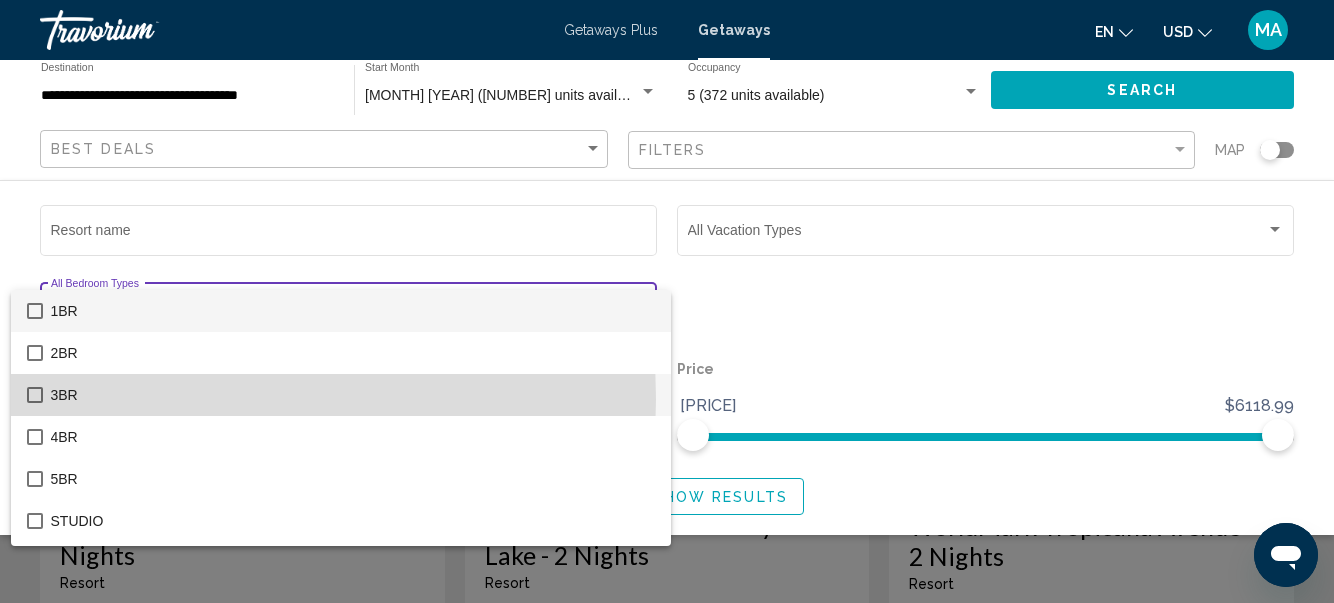 click at bounding box center (35, 395) 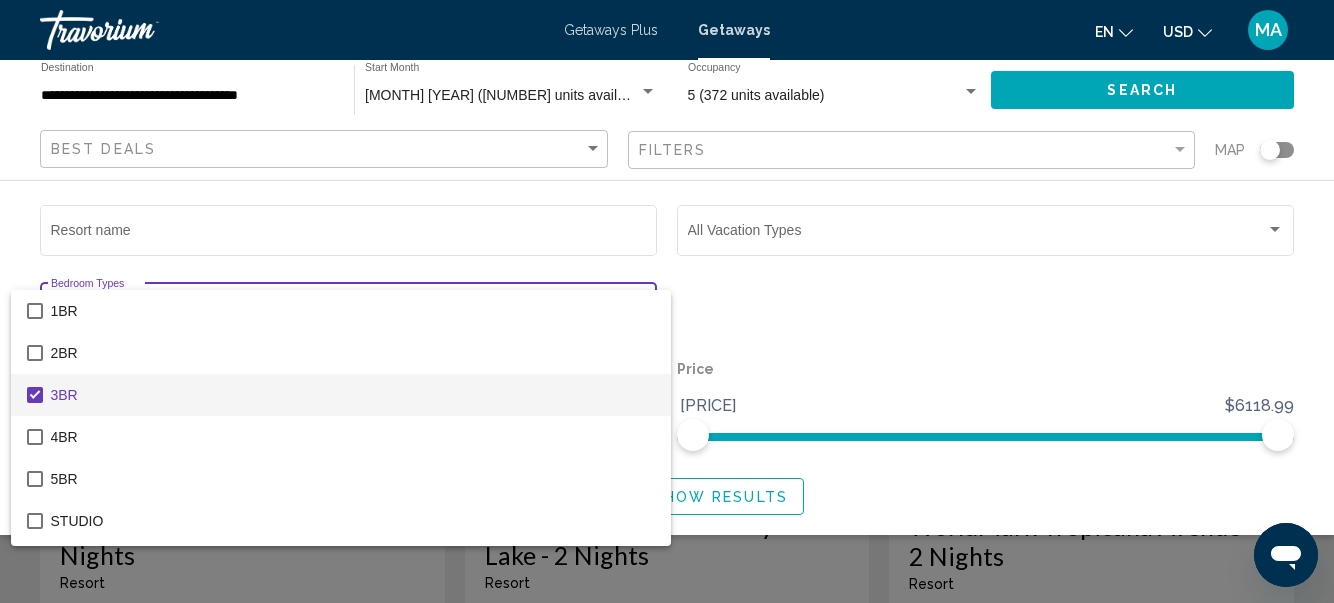 click at bounding box center [667, 301] 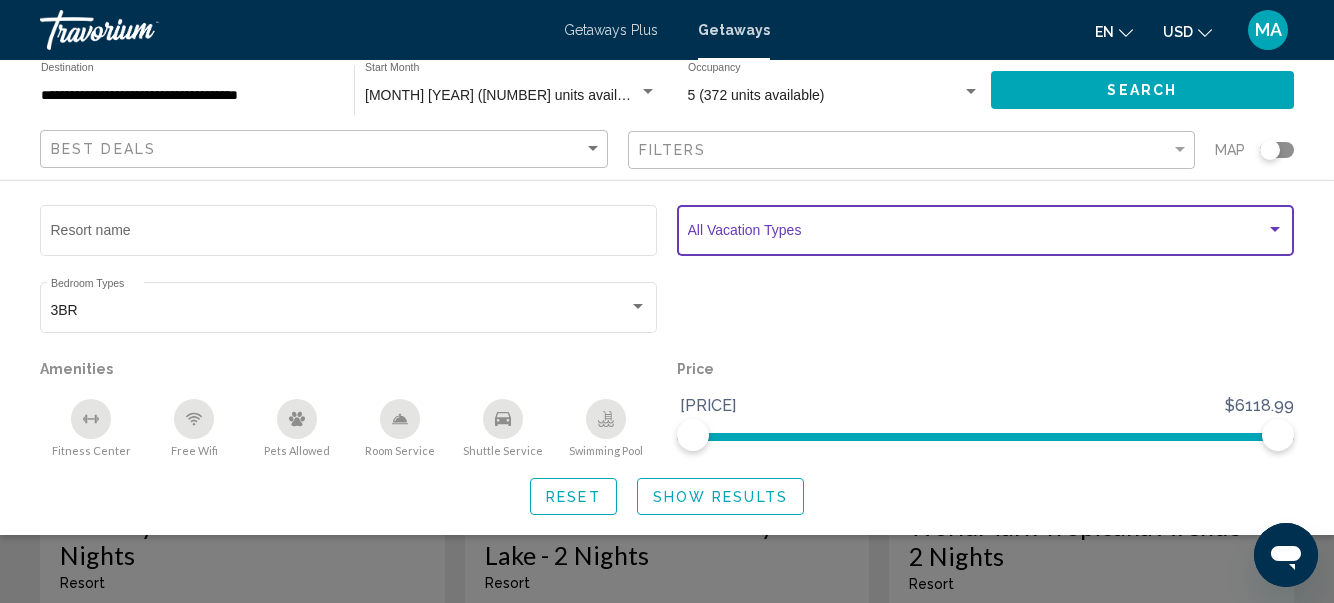 click at bounding box center [1275, 229] 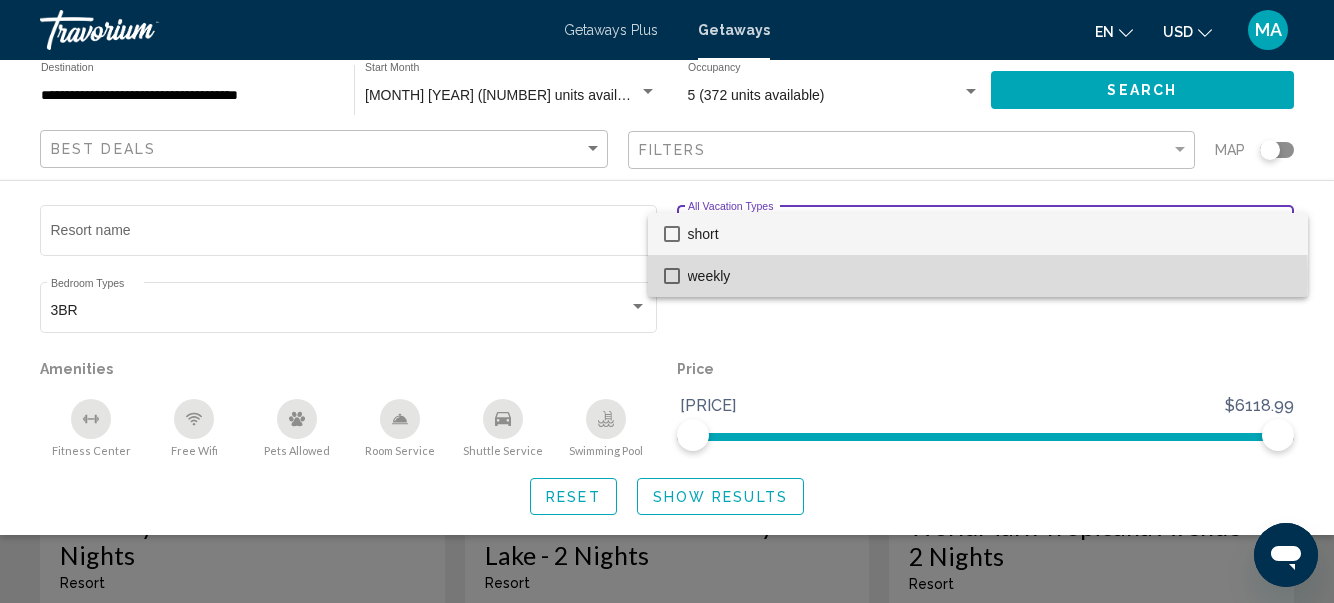 click at bounding box center (672, 276) 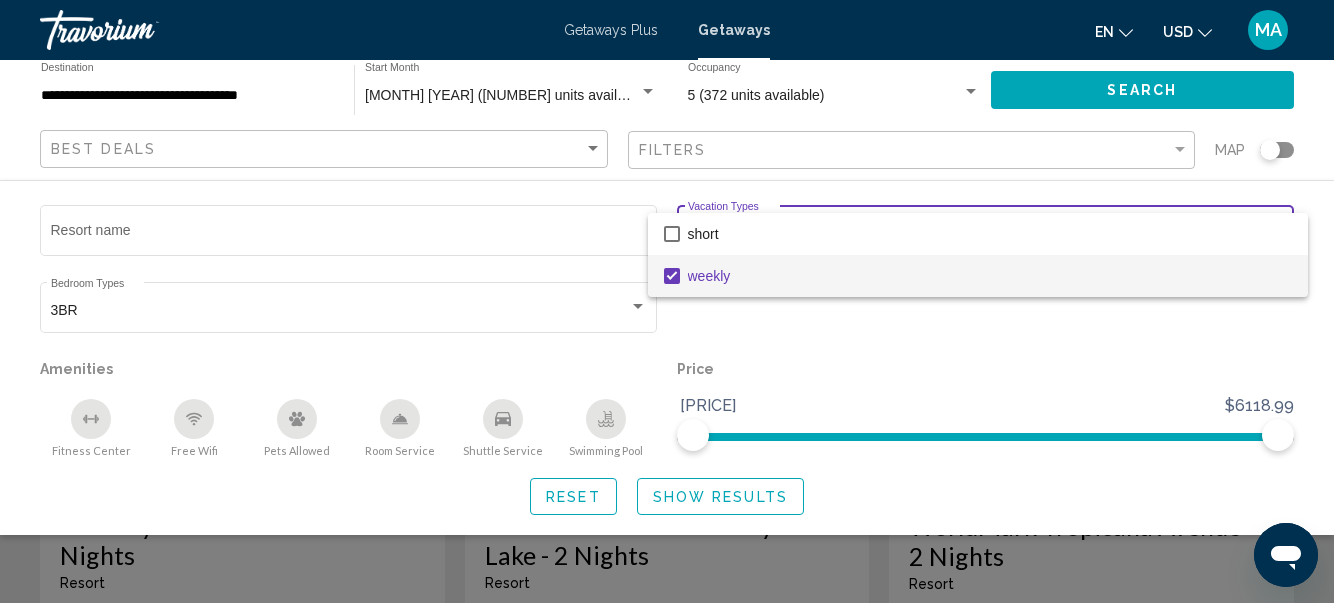 click at bounding box center (667, 301) 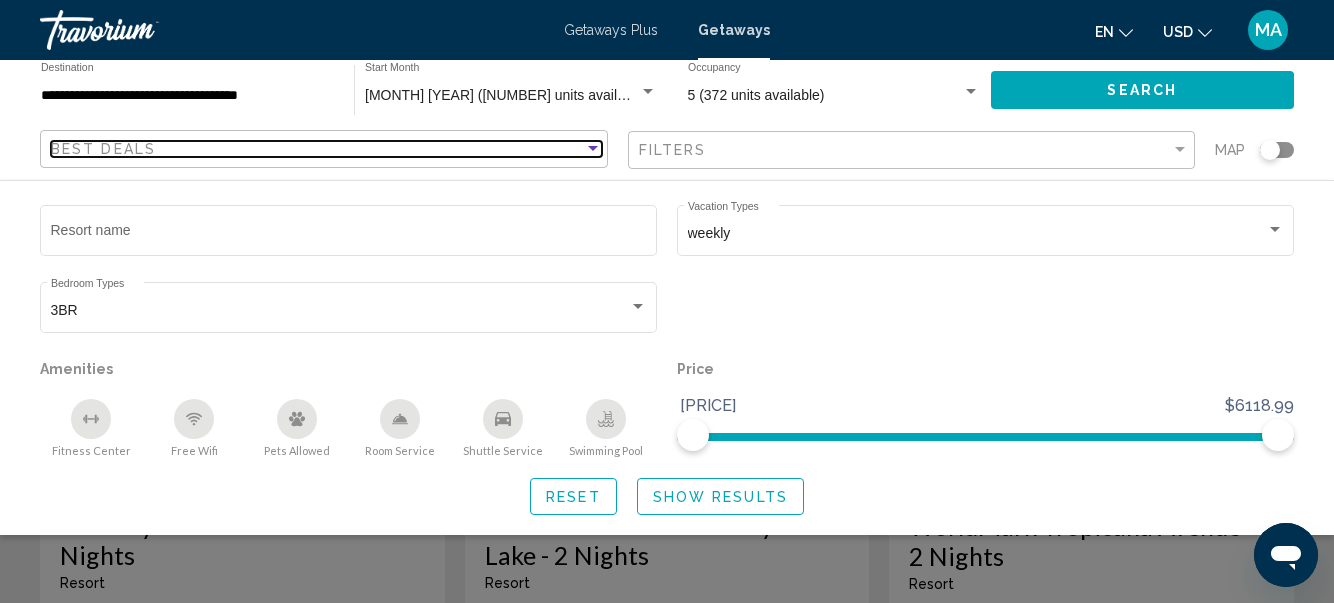 click at bounding box center [593, 149] 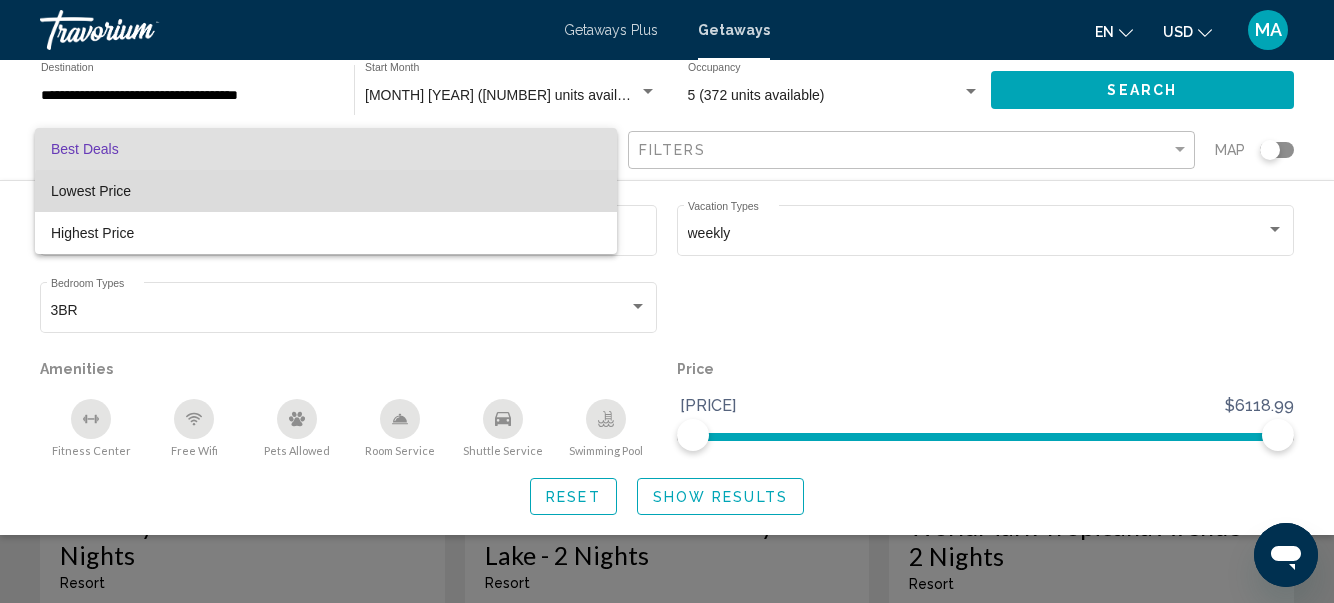 click on "Lowest Price" at bounding box center [326, 191] 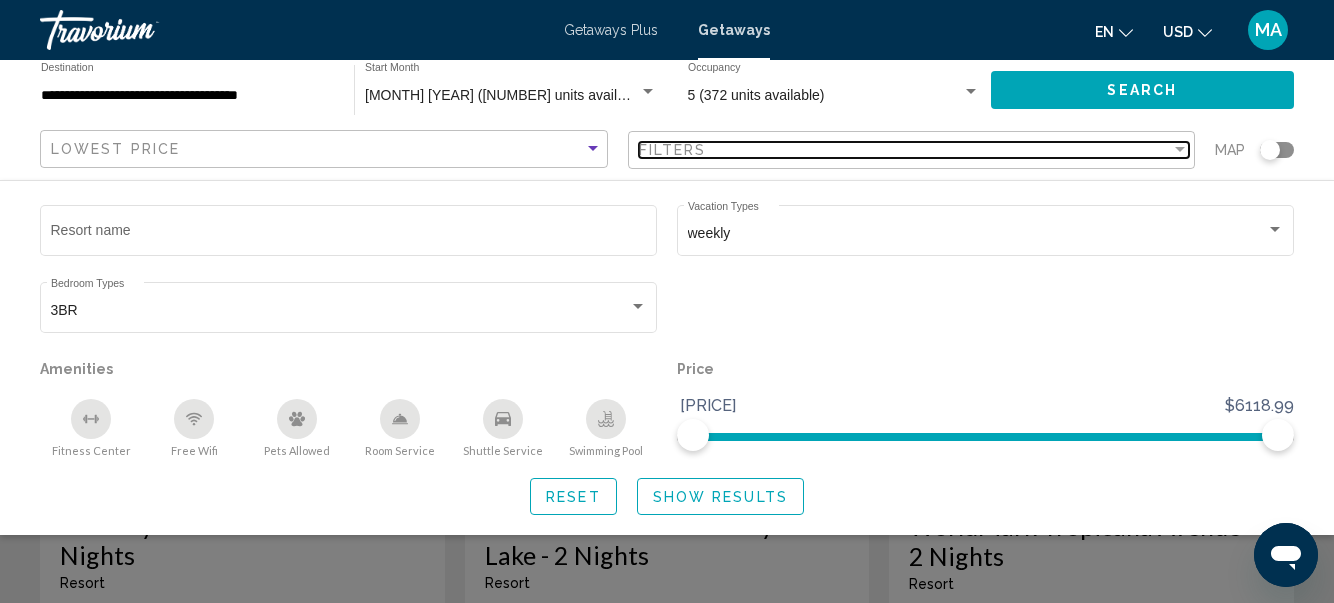 click at bounding box center [1180, 149] 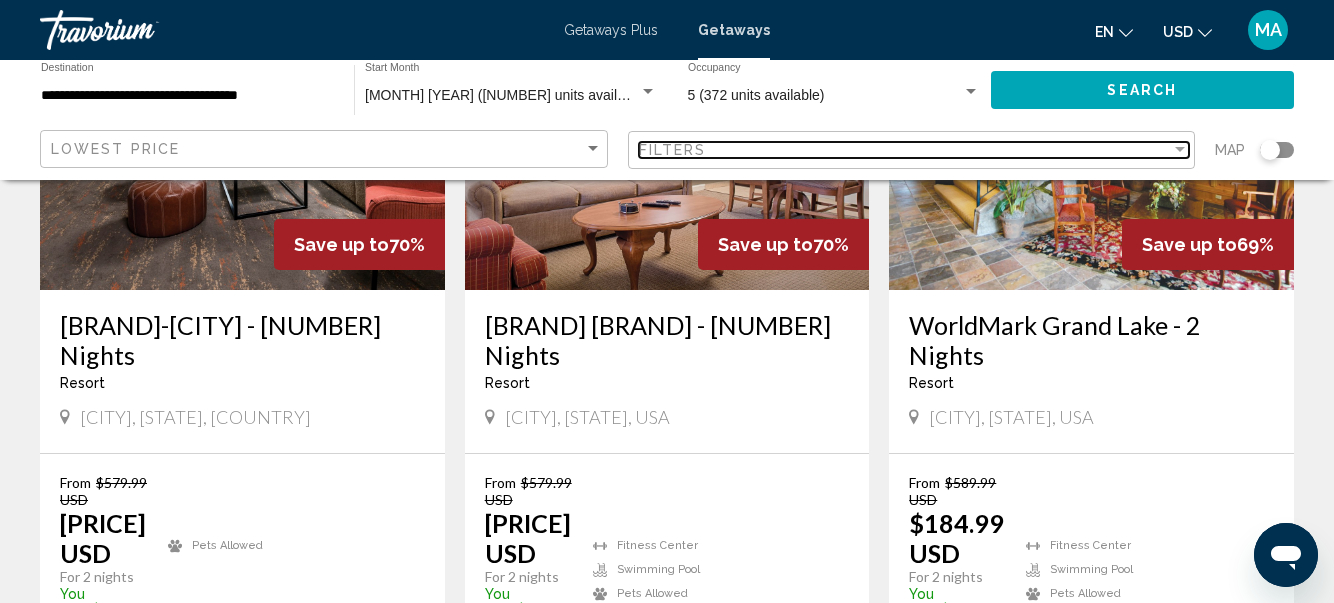 scroll, scrollTop: 2381, scrollLeft: 0, axis: vertical 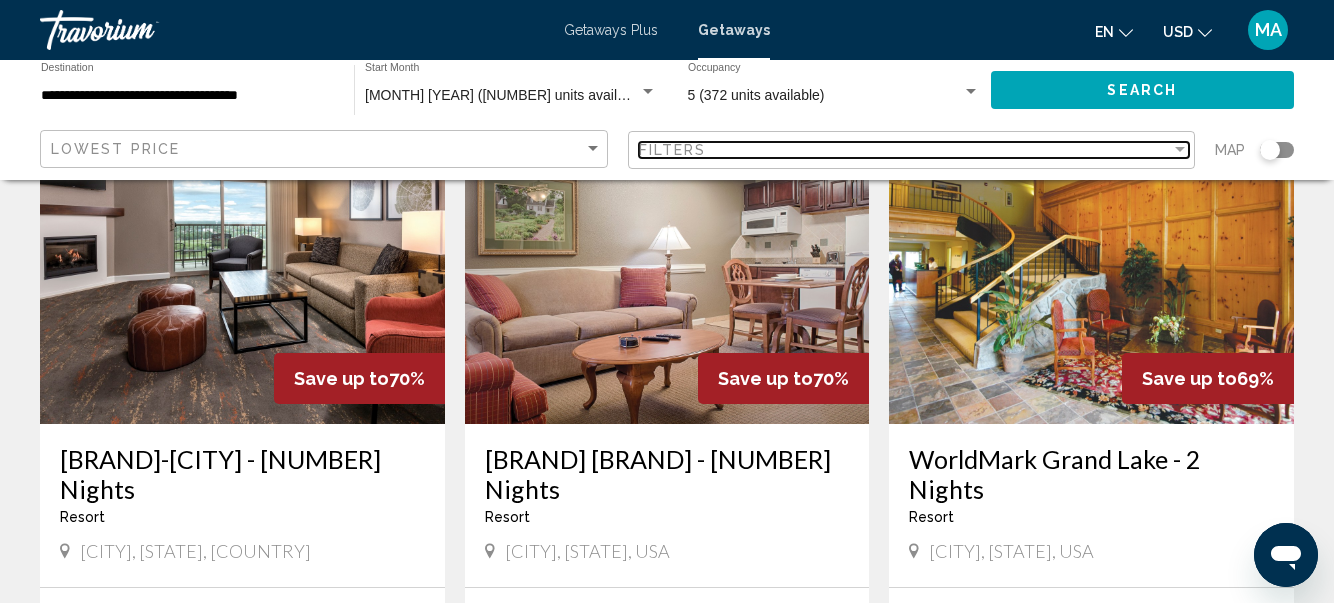 click at bounding box center [1180, 150] 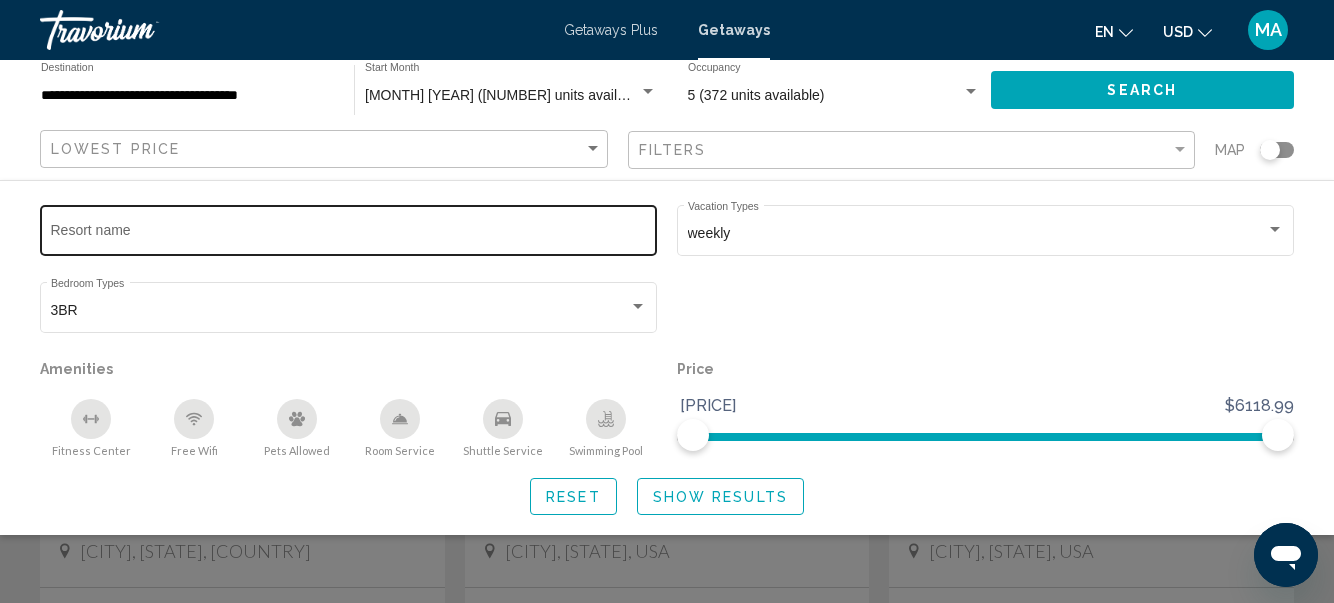 click on "Resort name" at bounding box center (349, 228) 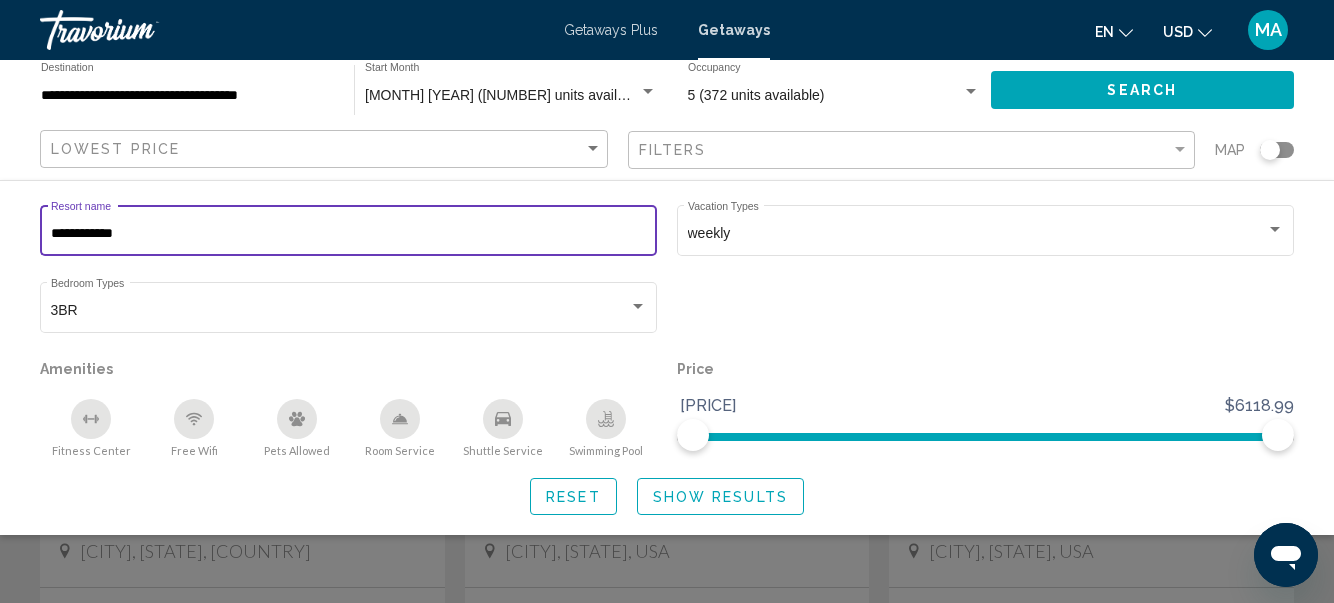 type on "**********" 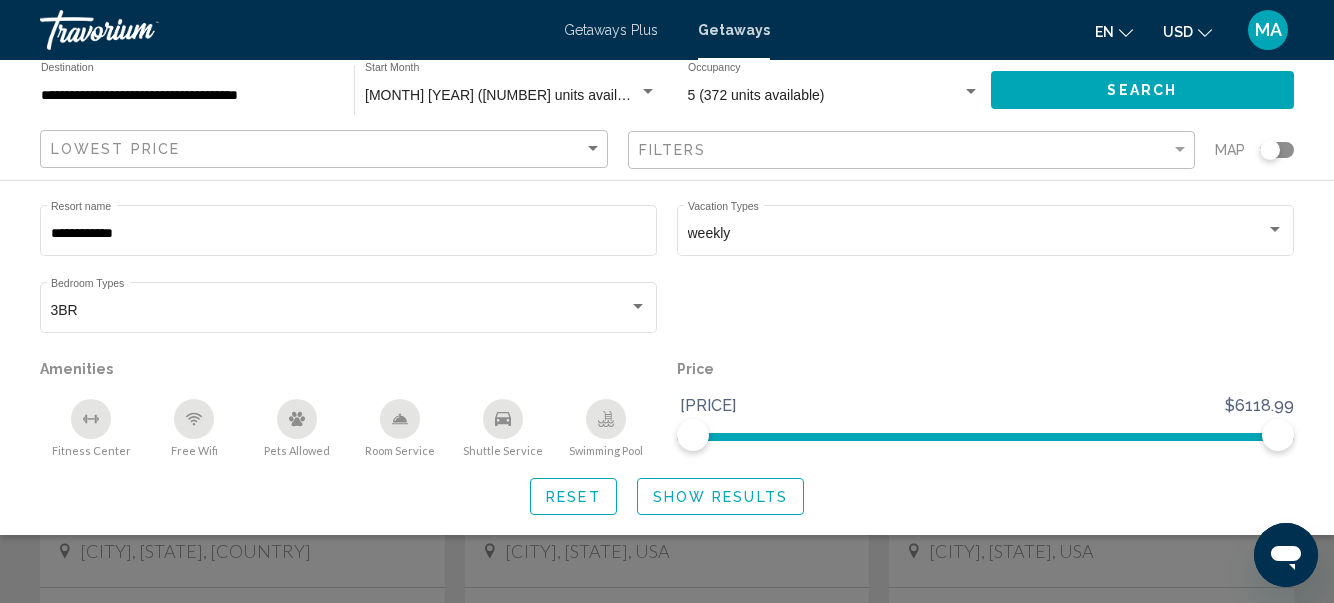 click at bounding box center [985, 316] 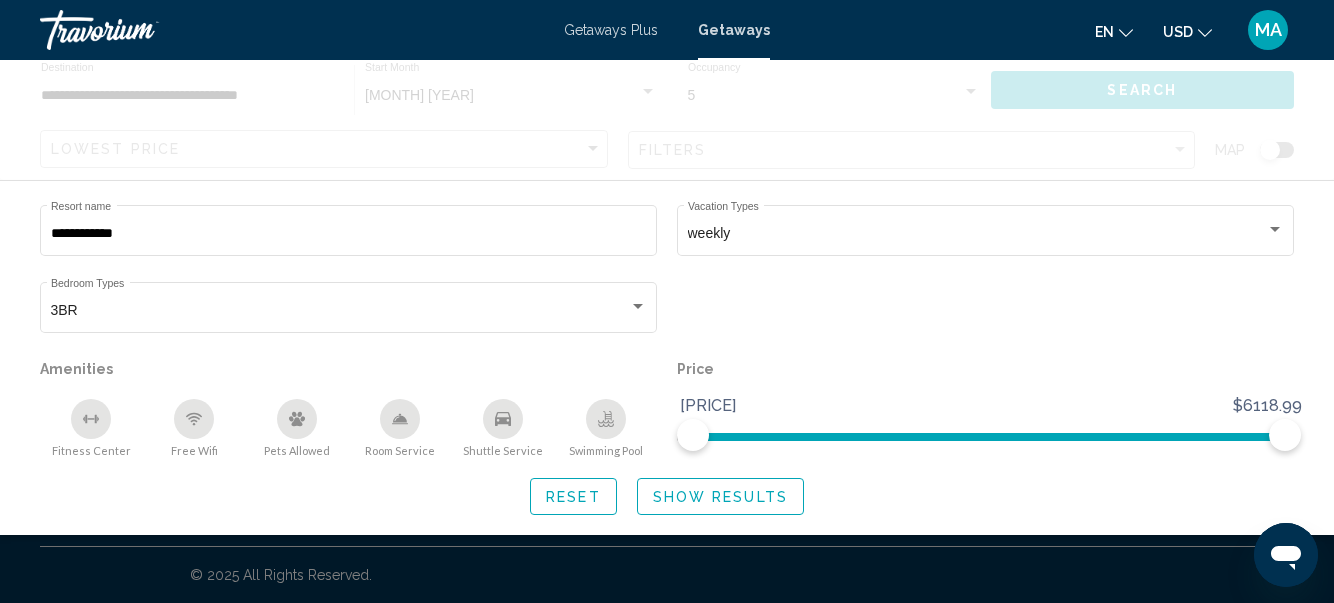 scroll, scrollTop: 0, scrollLeft: 0, axis: both 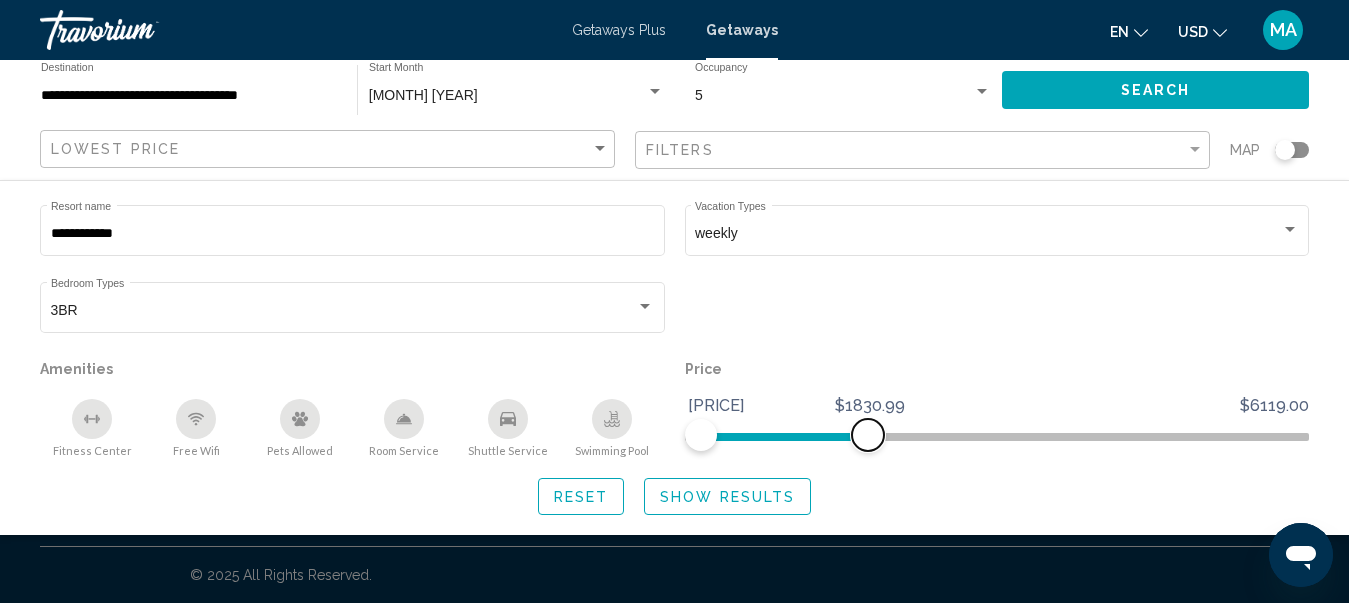 drag, startPoint x: 1286, startPoint y: 440, endPoint x: 867, endPoint y: 439, distance: 419.0012 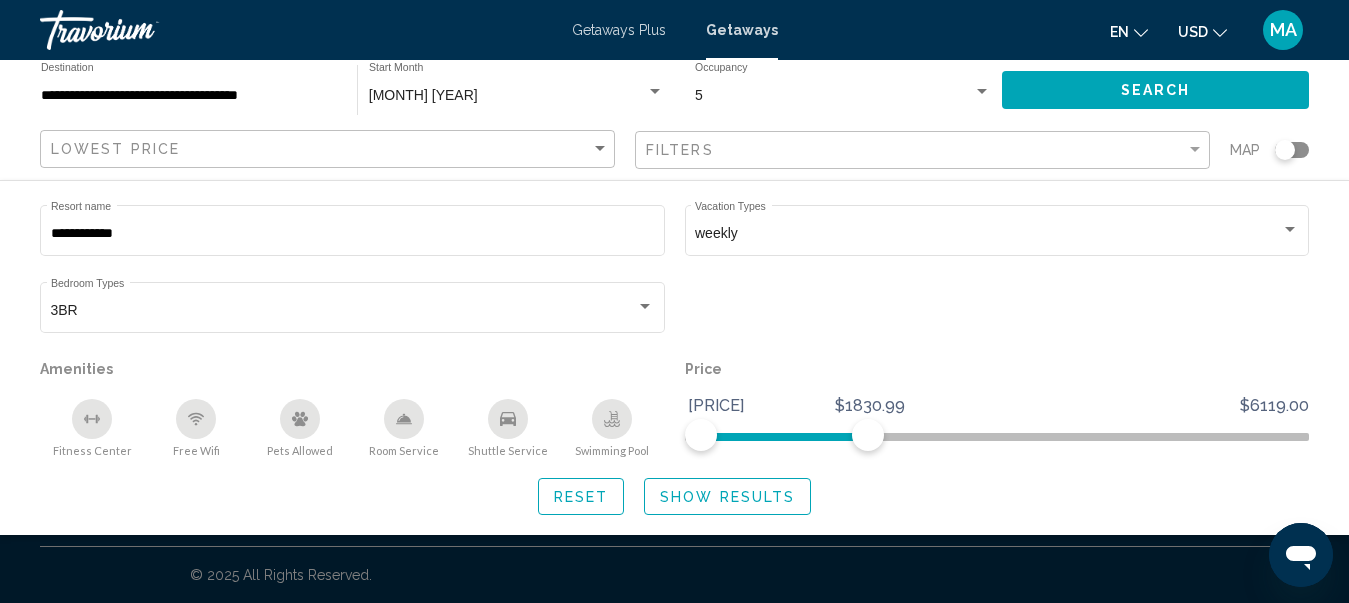 click on "Reset Show Results" at bounding box center [674, 496] 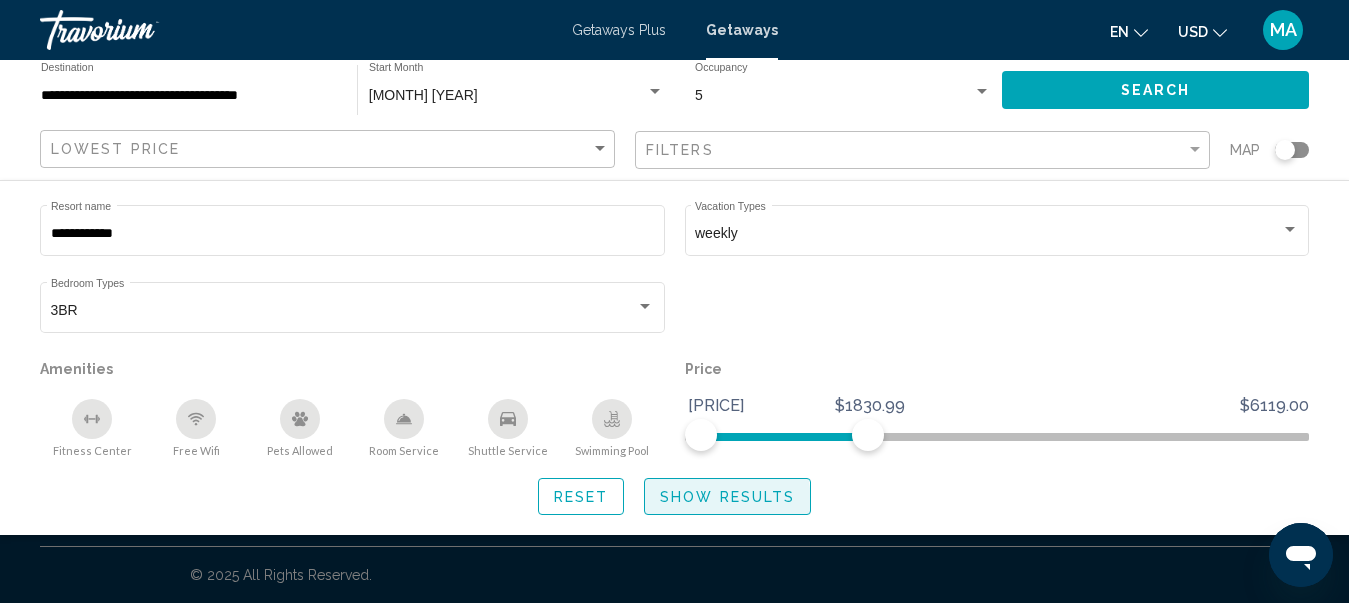 click on "Show Results" at bounding box center [727, 497] 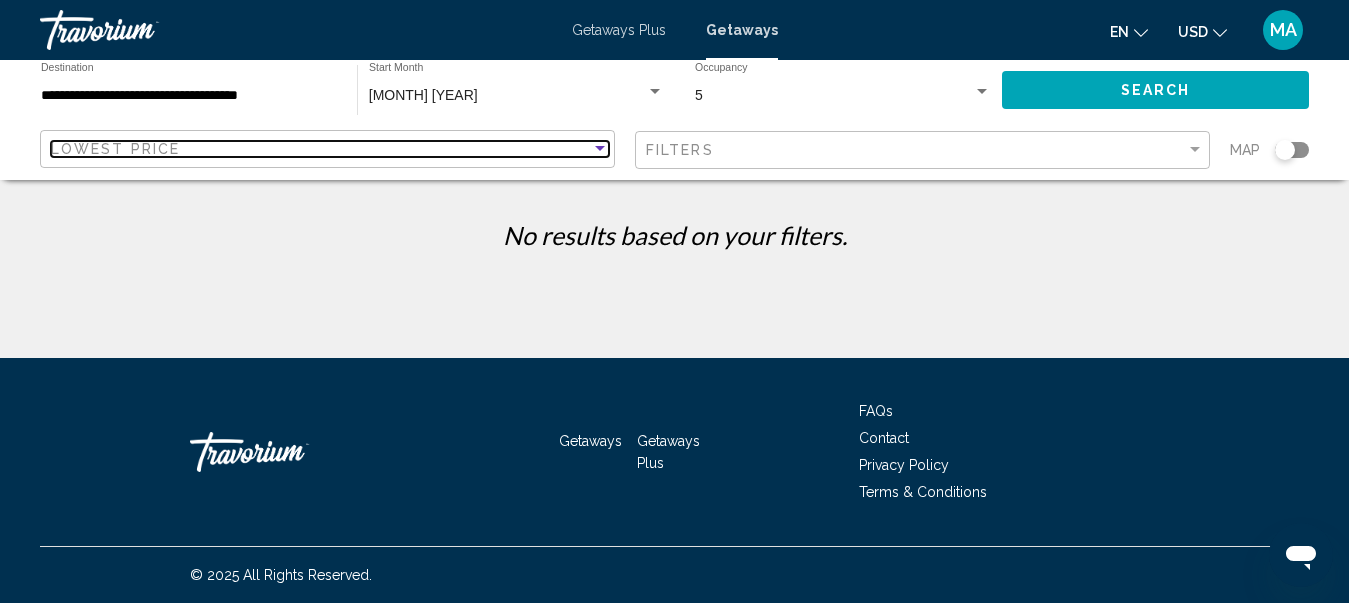 click at bounding box center (600, 149) 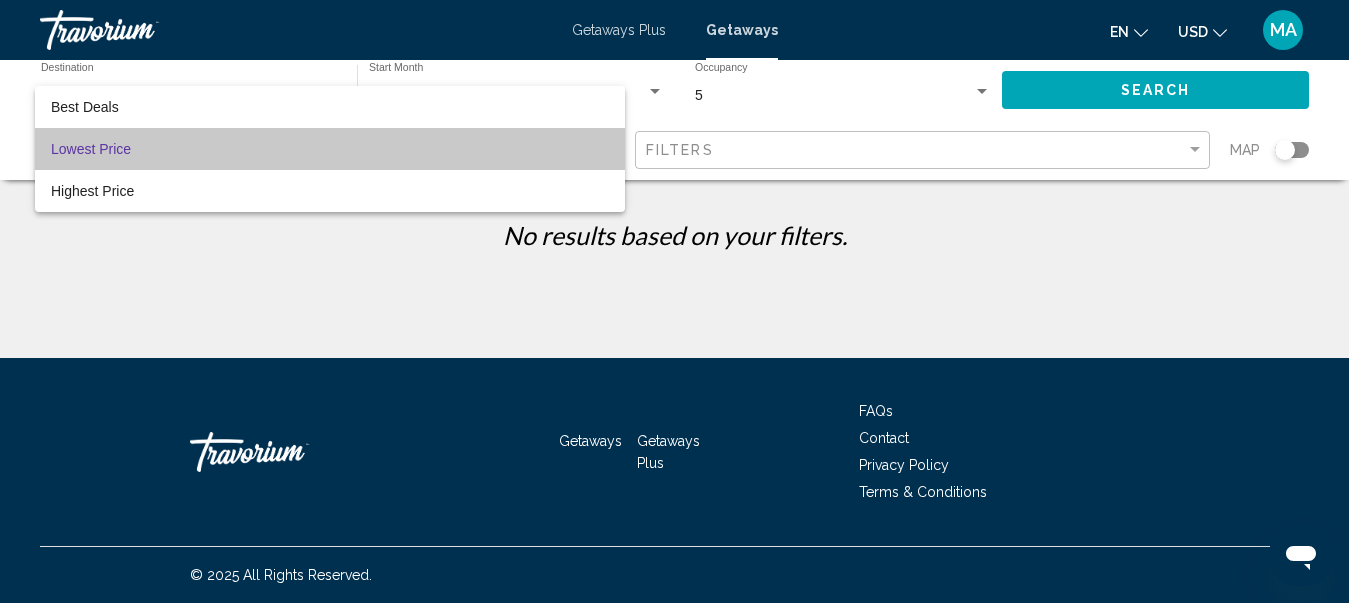 click on "Lowest Price" at bounding box center [330, 149] 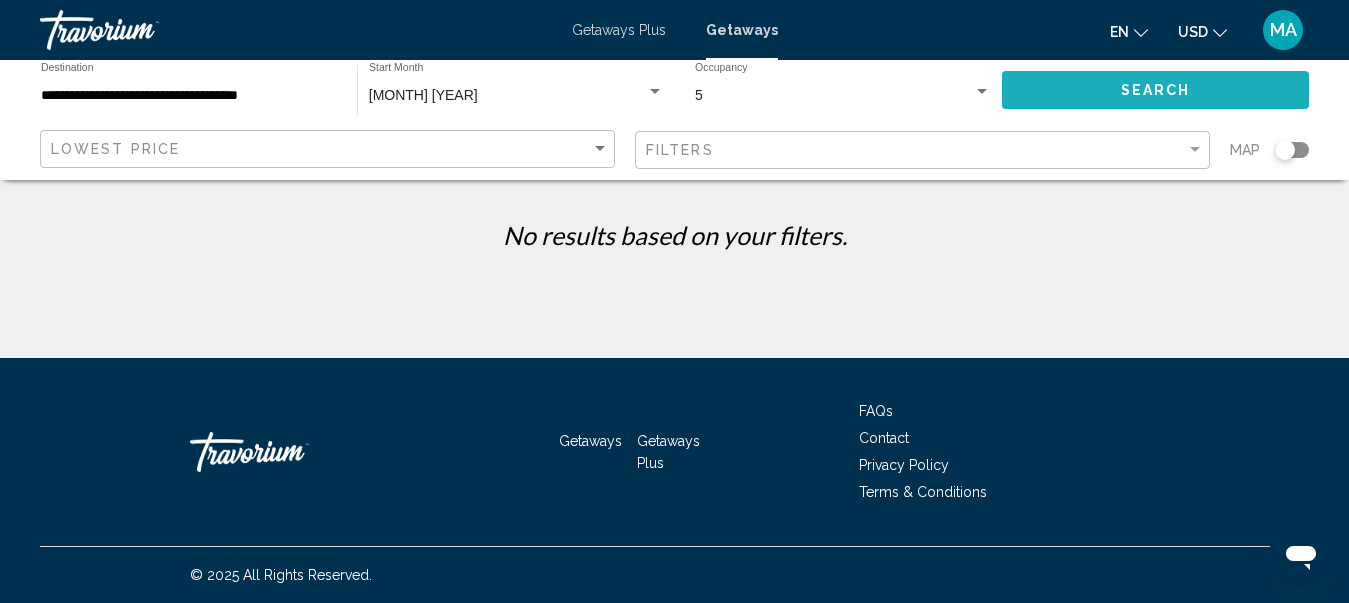 click on "Search" at bounding box center [1155, 89] 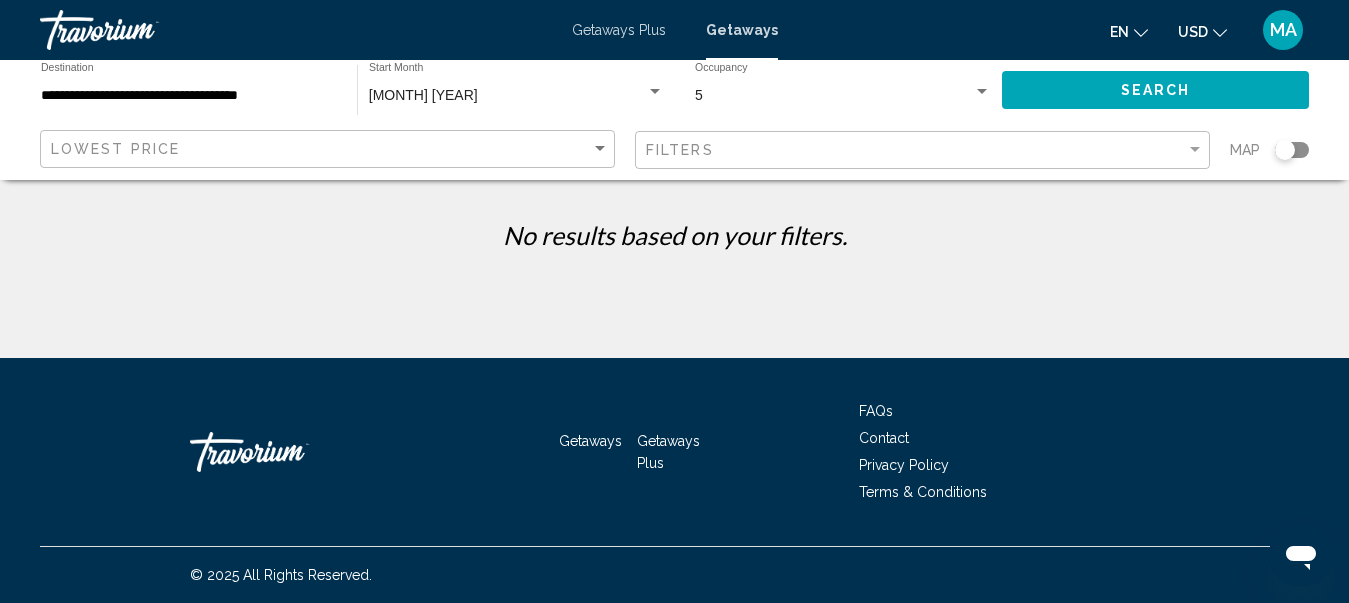 click on "Getaways Plus Getaways en
English Español Italiano Português русский USD
USD ($) MXN (Mex$) CAD (Can$) GBP (£) EUR (€) AUD (A$) NZD (NZ$) CNY (CN¥) MA Login" at bounding box center [674, 30] 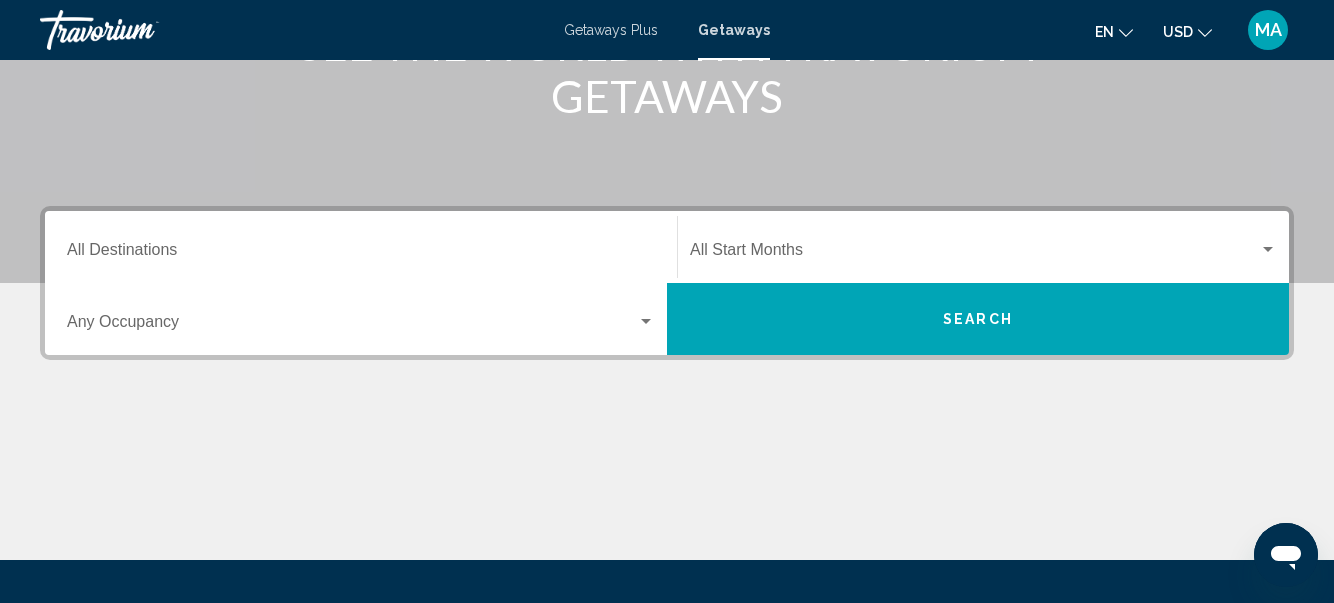 scroll, scrollTop: 400, scrollLeft: 0, axis: vertical 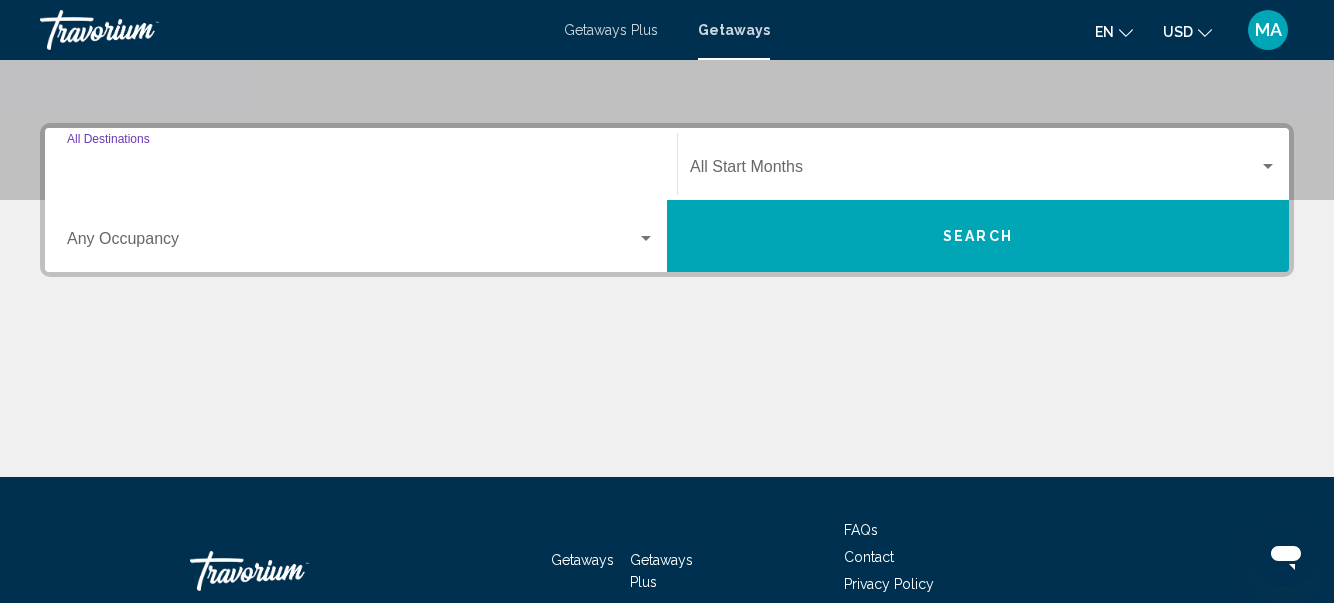 click on "Destination All Destinations" at bounding box center (361, 171) 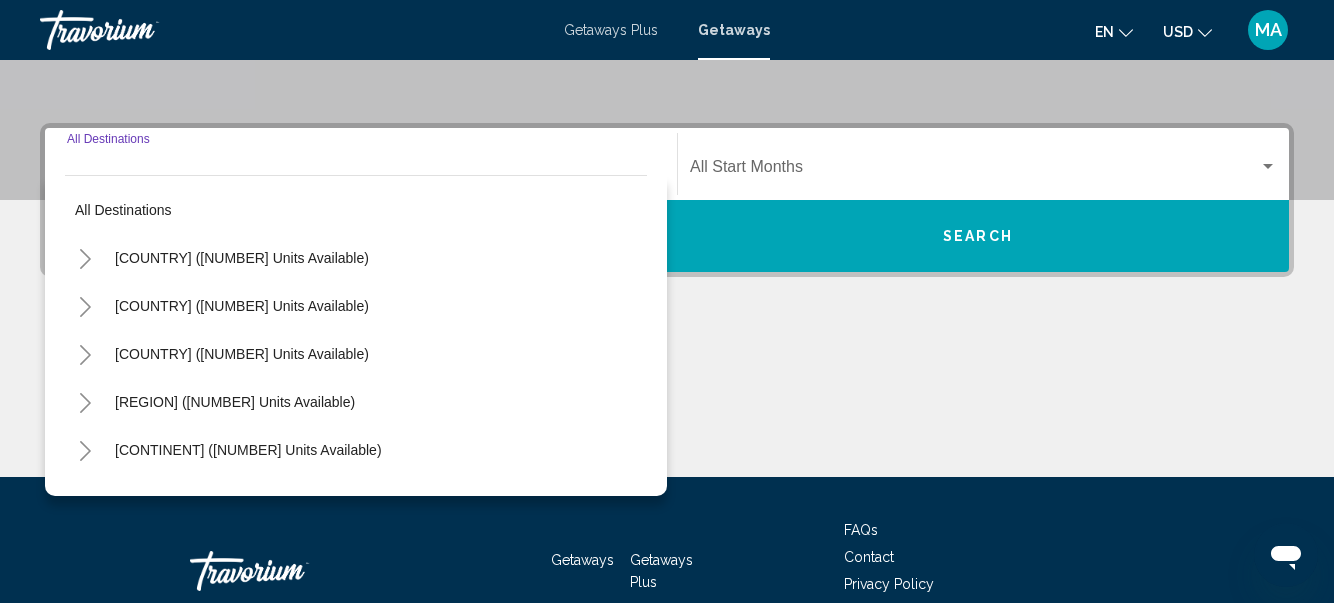 scroll, scrollTop: 458, scrollLeft: 0, axis: vertical 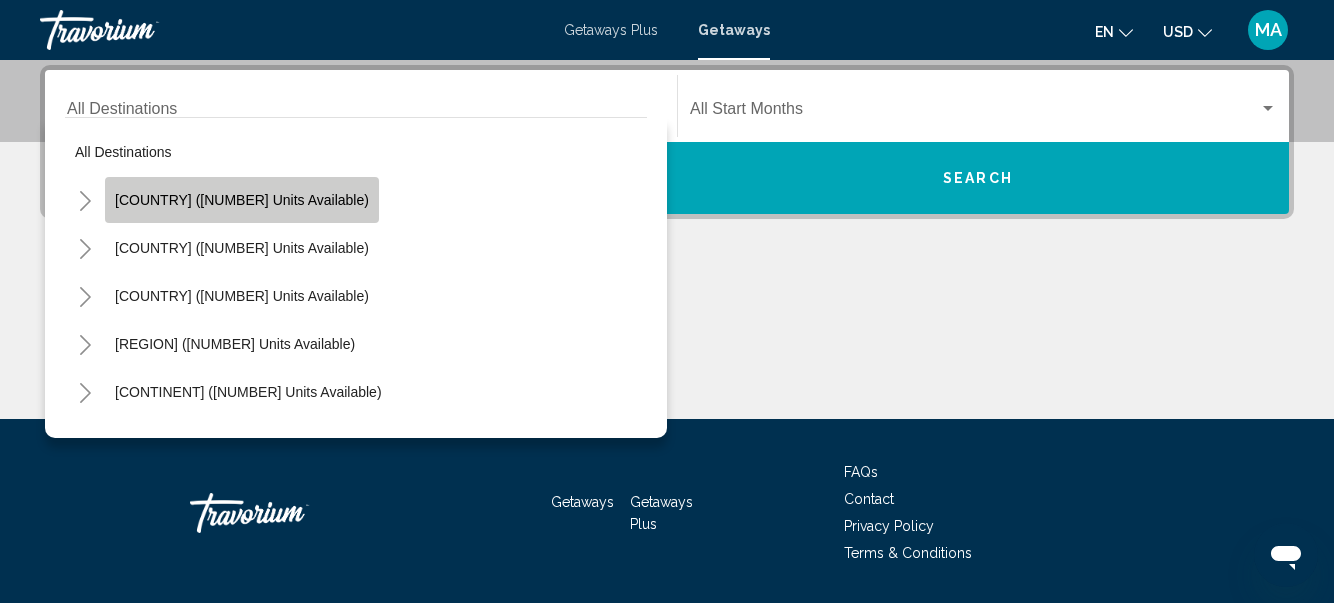 click on "[COUNTRY] ([NUMBER] units available)" at bounding box center (242, 200) 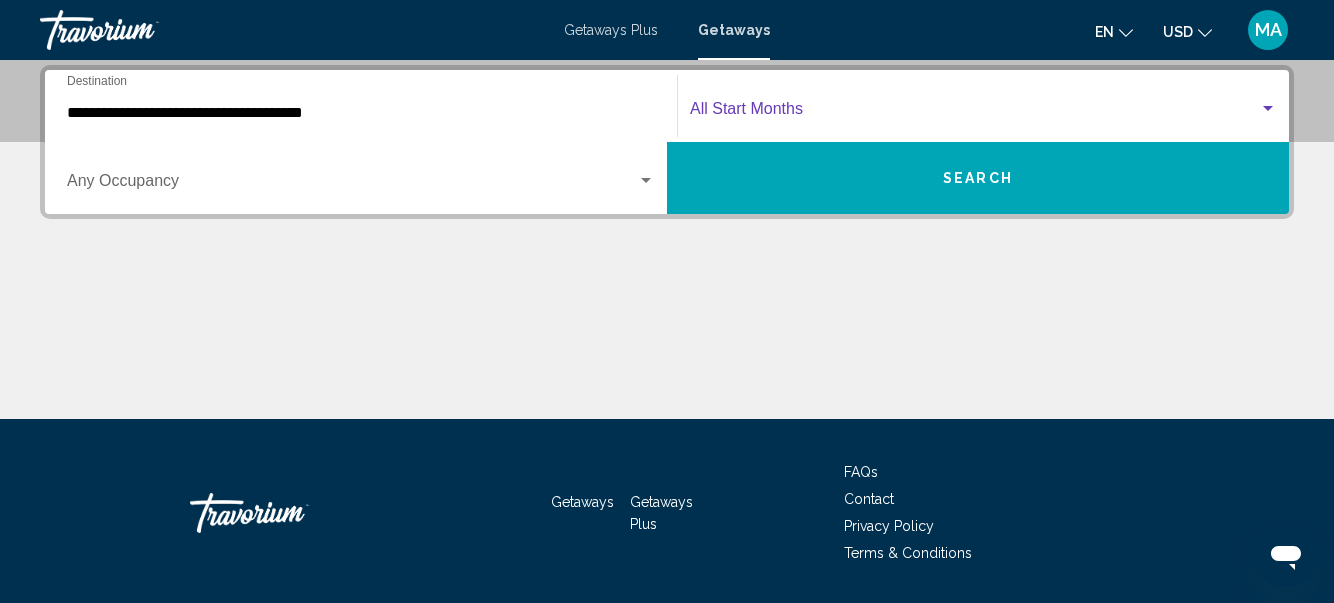 click at bounding box center [974, 113] 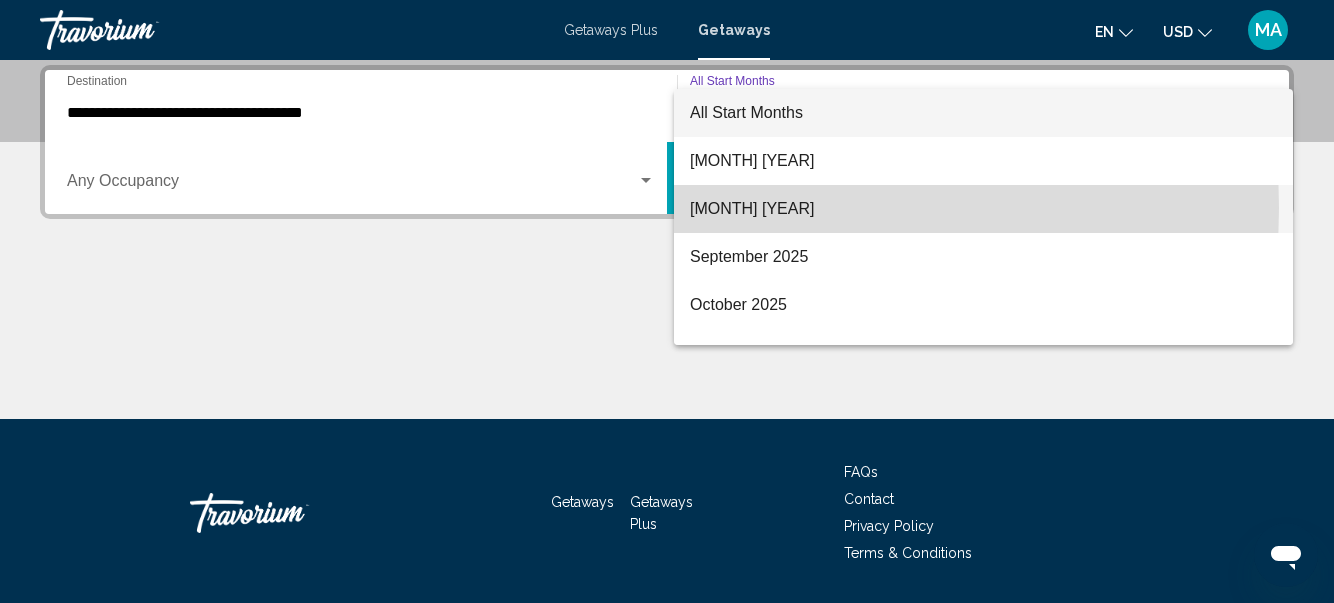 click on "[MONTH] [YEAR]" at bounding box center [983, 209] 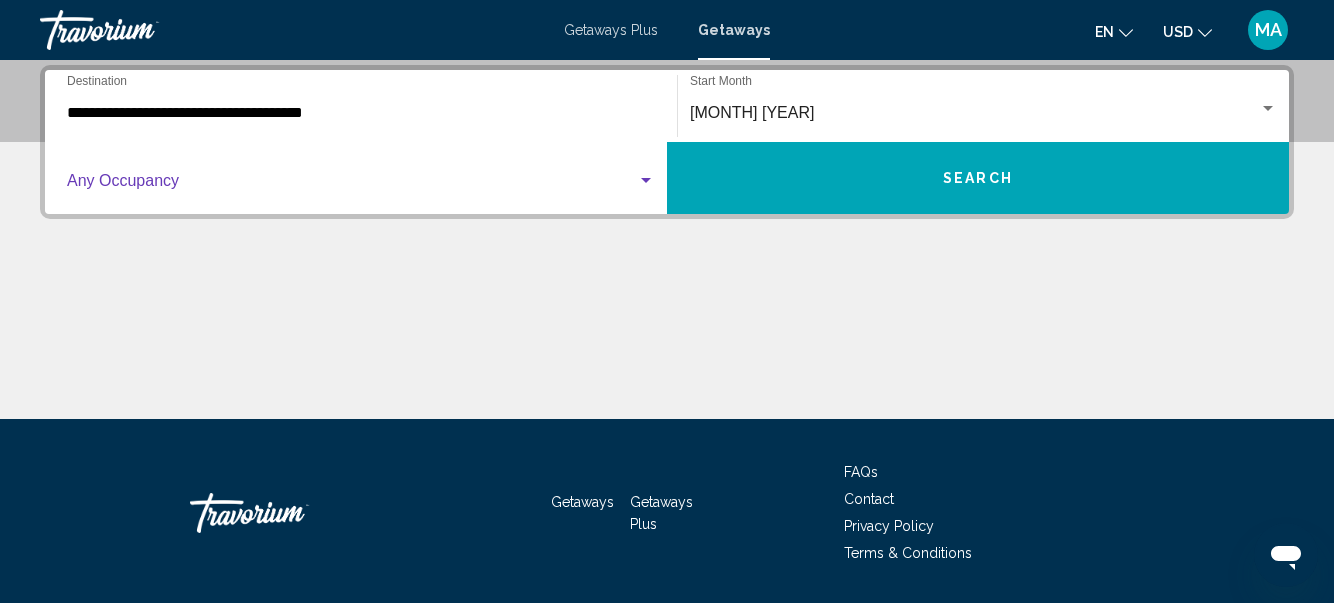 click at bounding box center (646, 181) 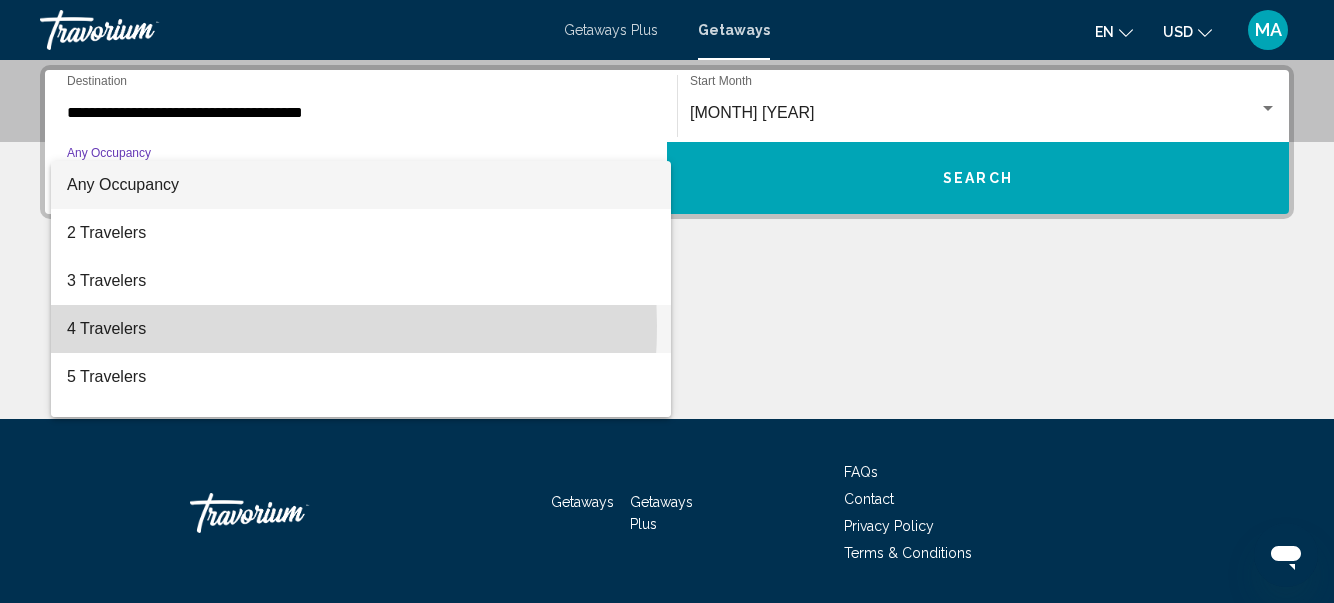 click on "4 Travelers" at bounding box center (361, 329) 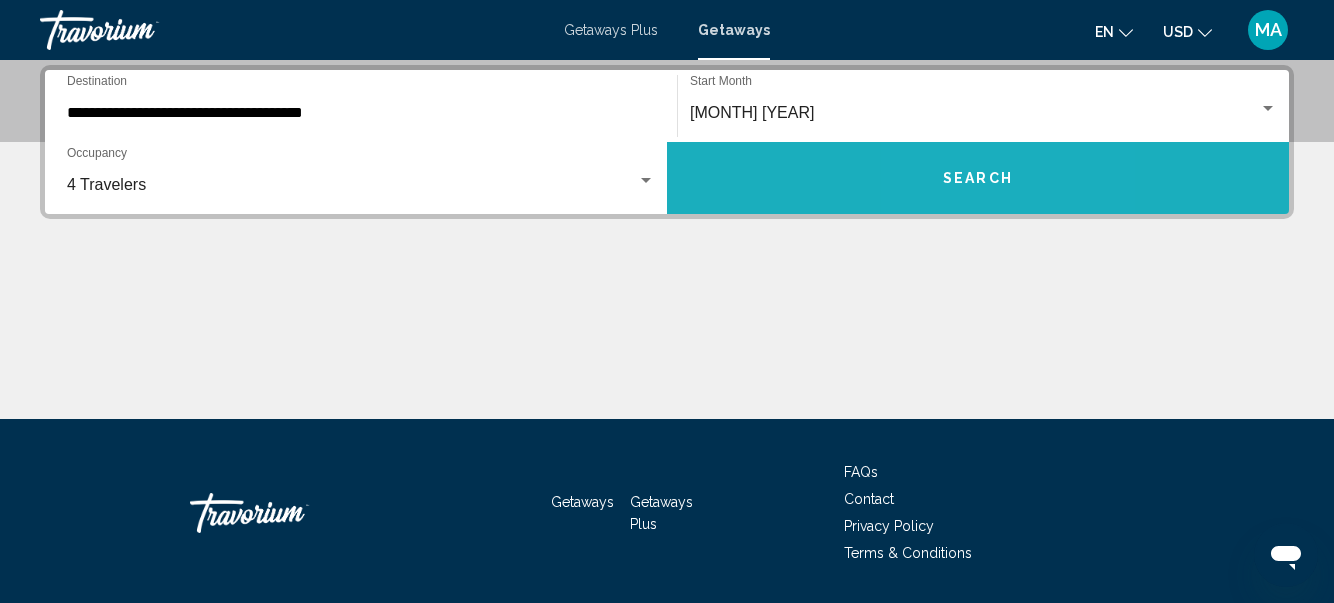 click on "Search" at bounding box center [978, 179] 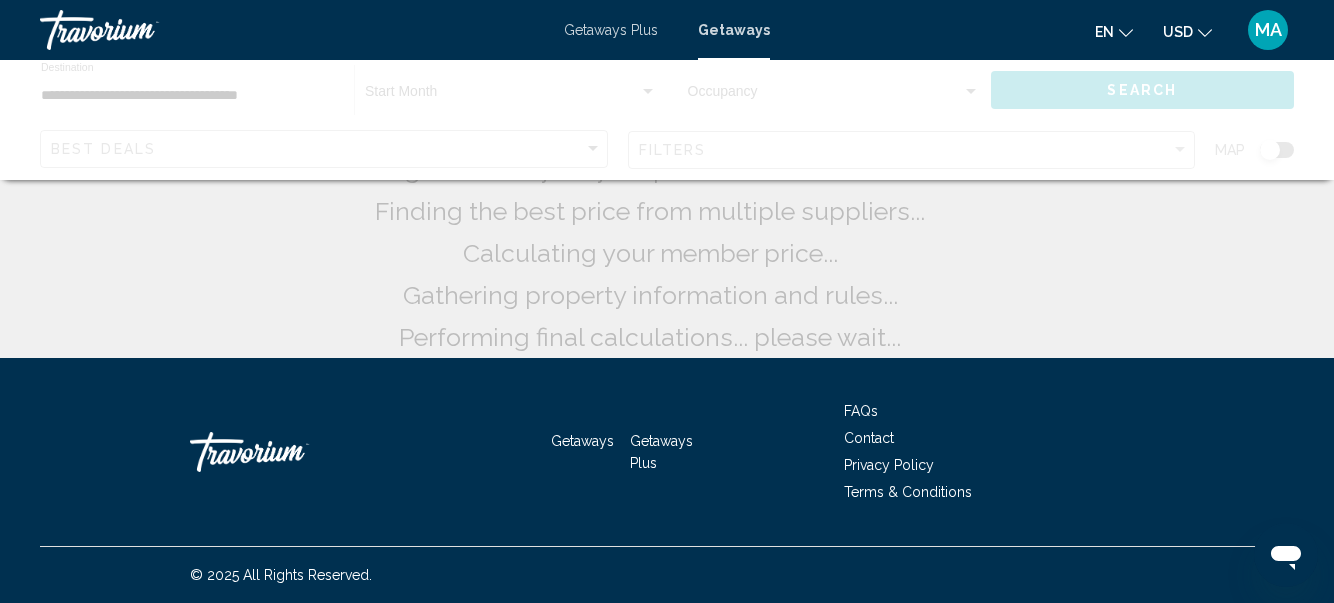 scroll, scrollTop: 0, scrollLeft: 0, axis: both 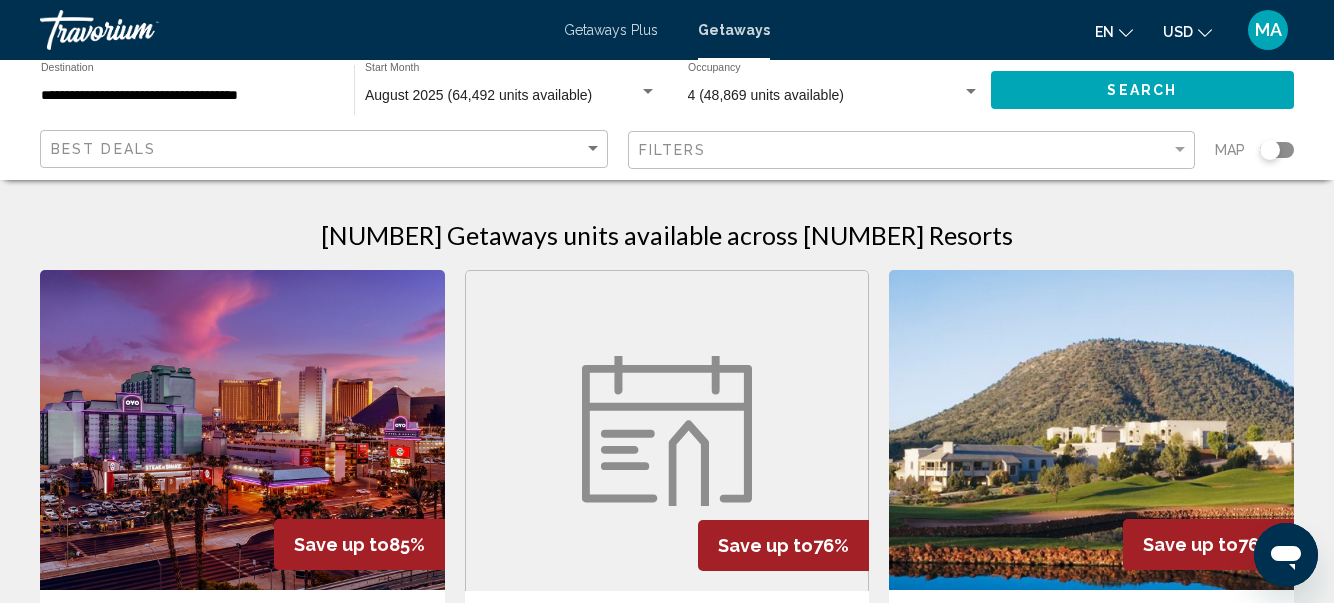 click on "Filters" at bounding box center (914, 150) 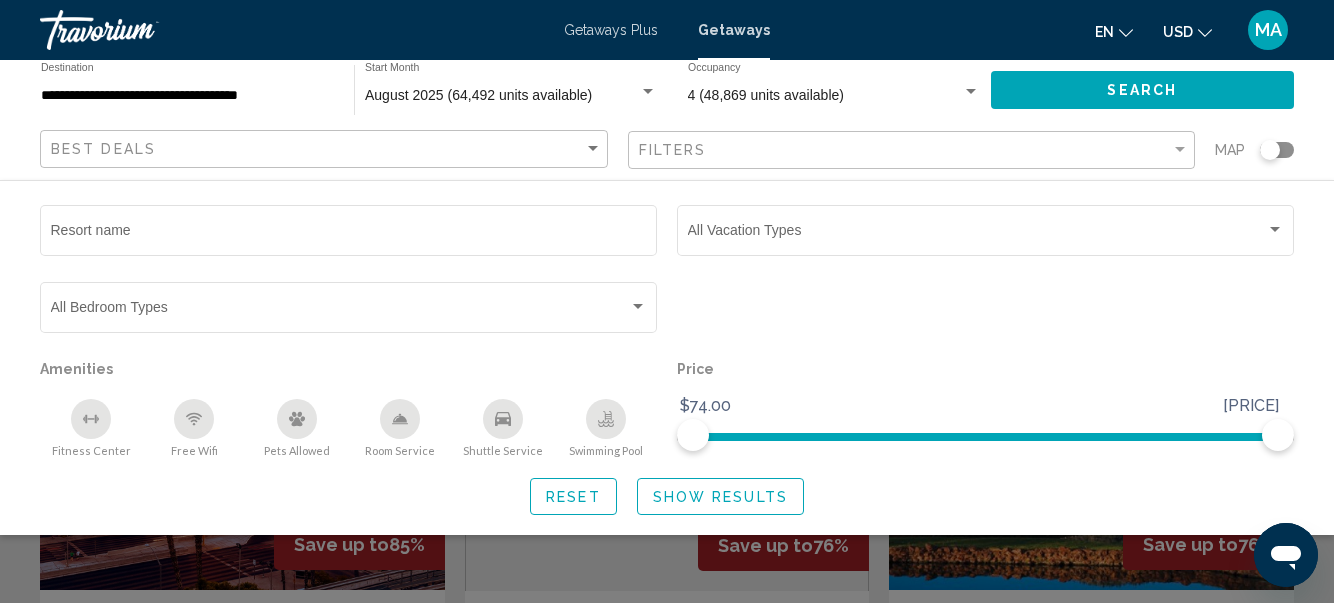 click on "Reset Show Results" at bounding box center [667, 496] 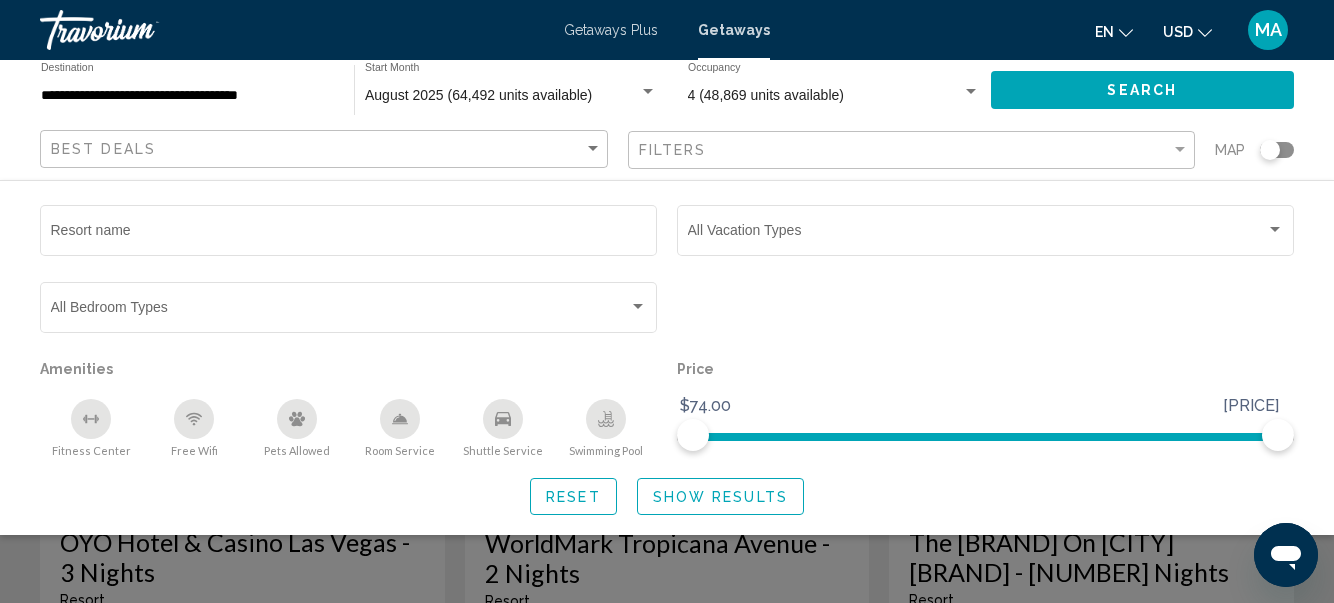 scroll, scrollTop: 0, scrollLeft: 0, axis: both 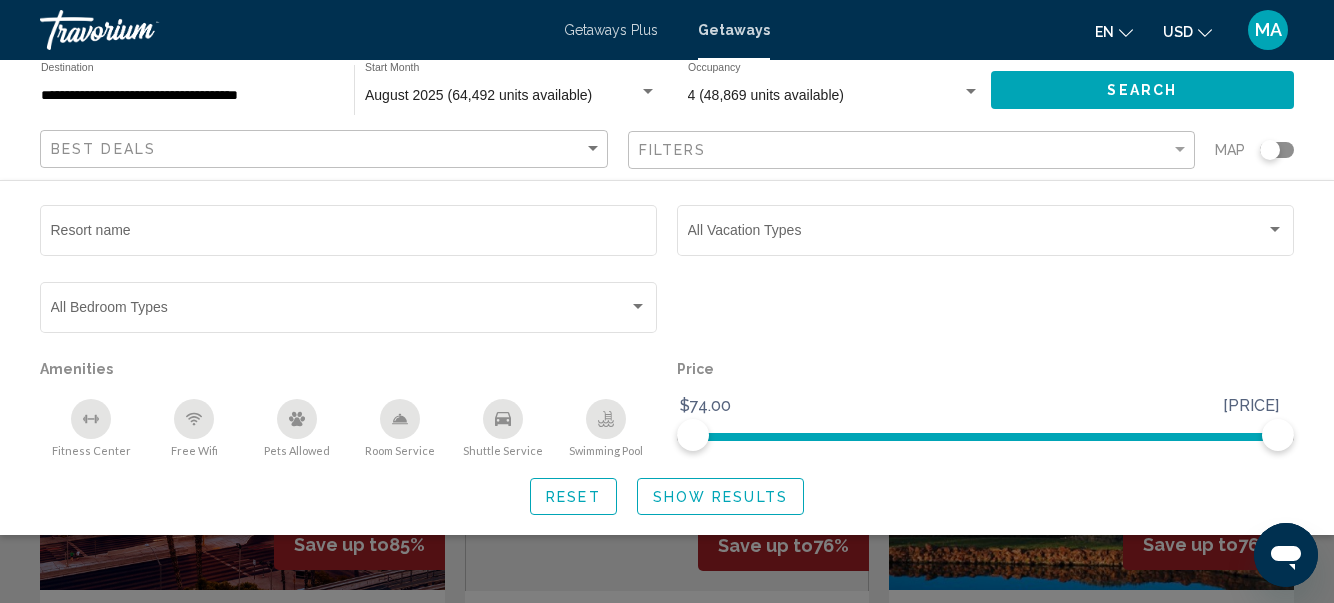 click at bounding box center [667, 451] 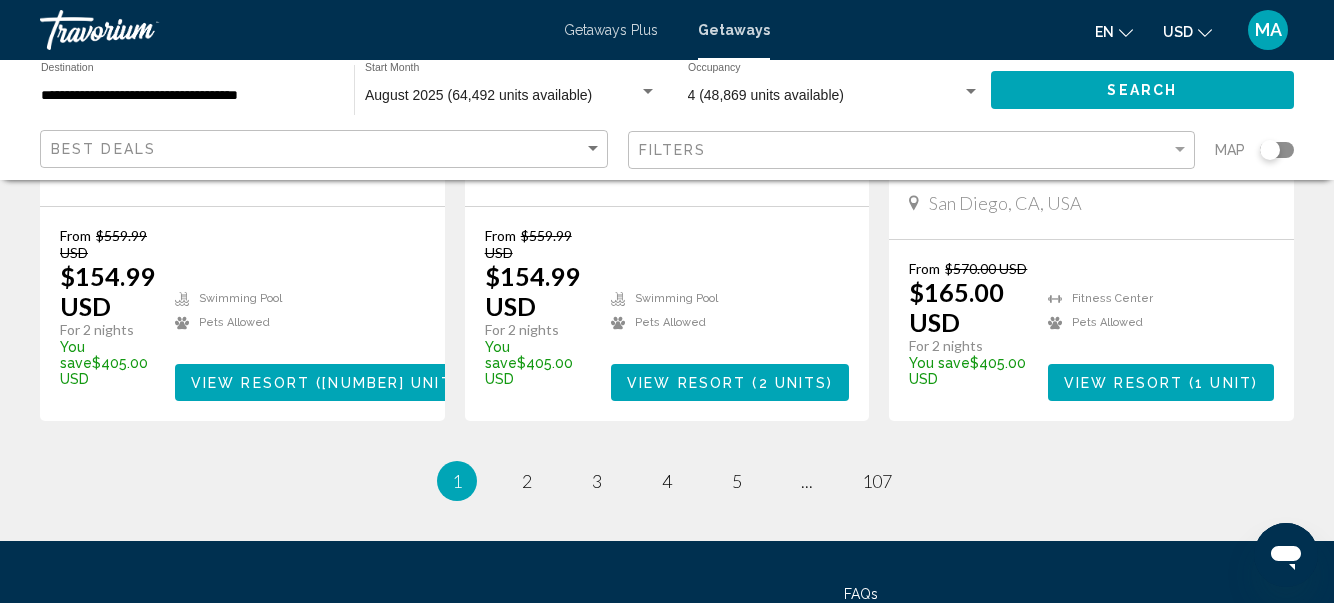 scroll, scrollTop: 2781, scrollLeft: 0, axis: vertical 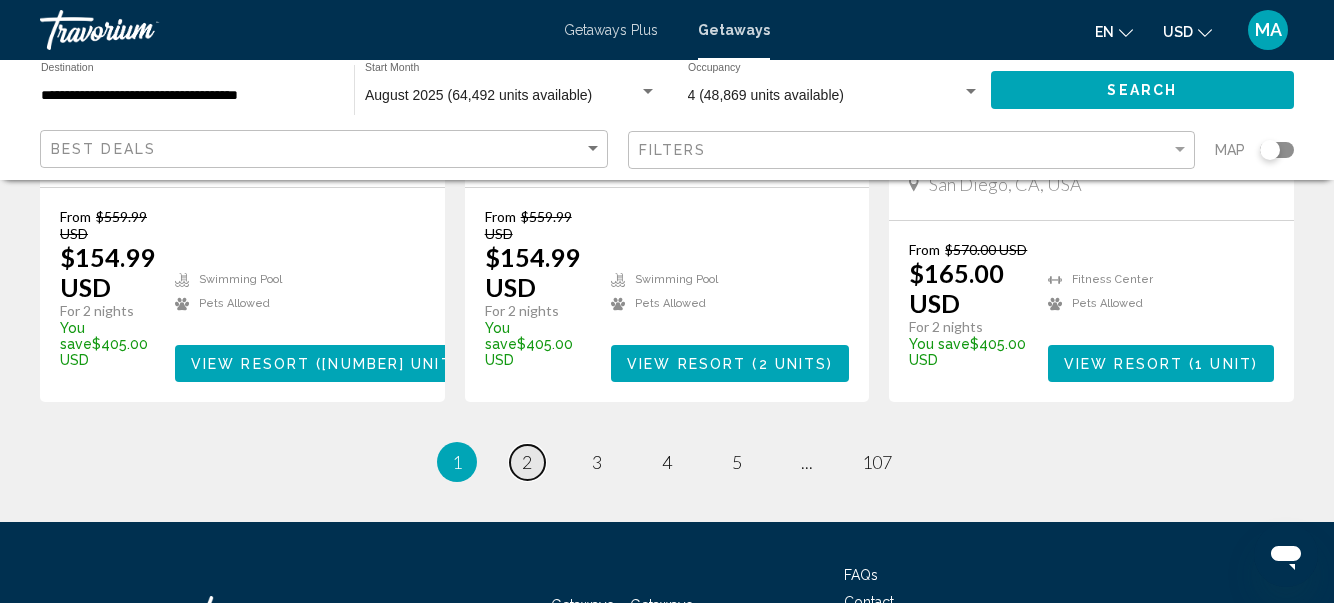 click on "2" at bounding box center (527, 462) 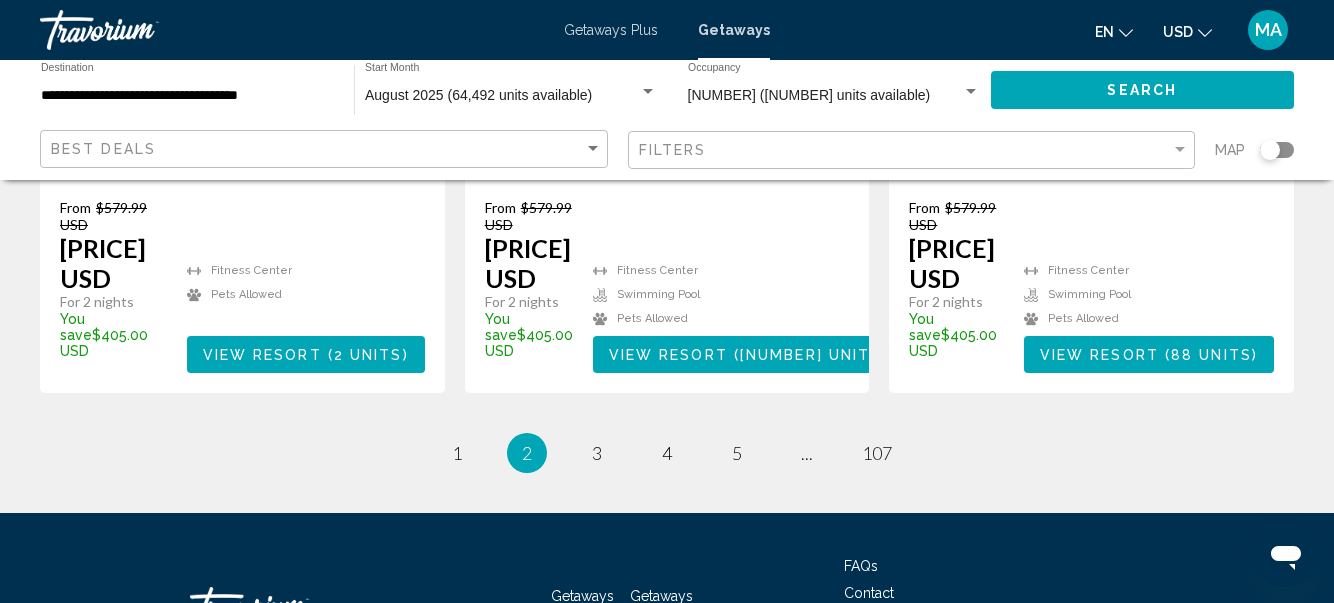scroll, scrollTop: 2800, scrollLeft: 0, axis: vertical 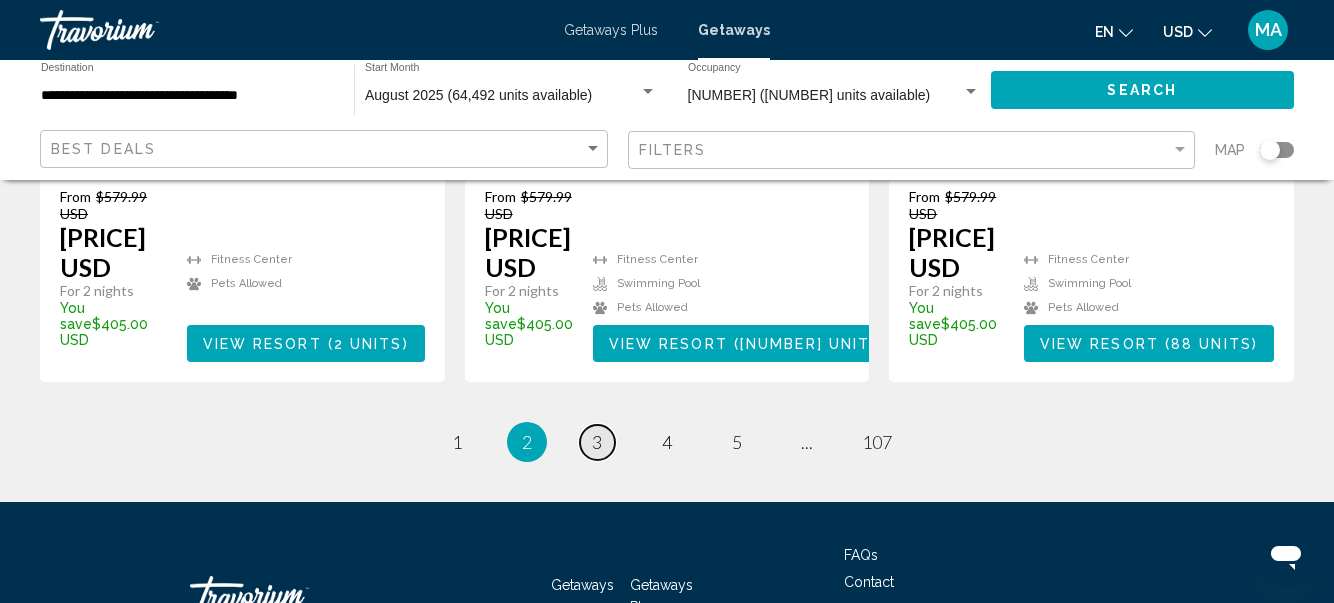 click on "3" at bounding box center [457, 442] 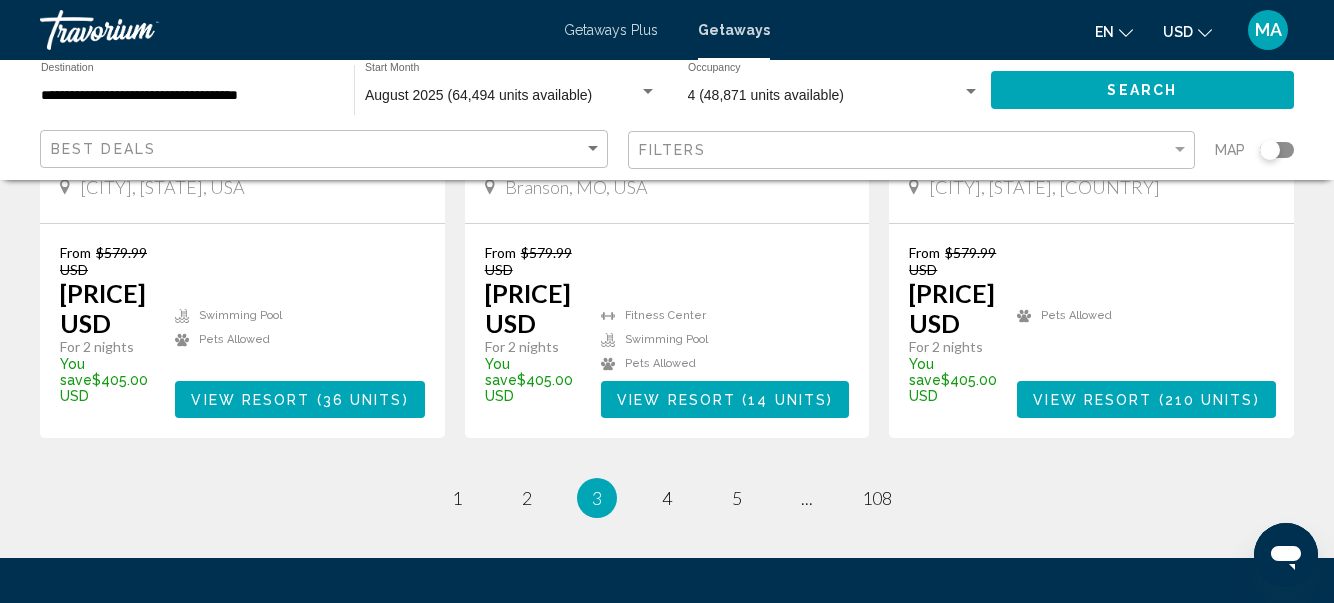 scroll, scrollTop: 2800, scrollLeft: 0, axis: vertical 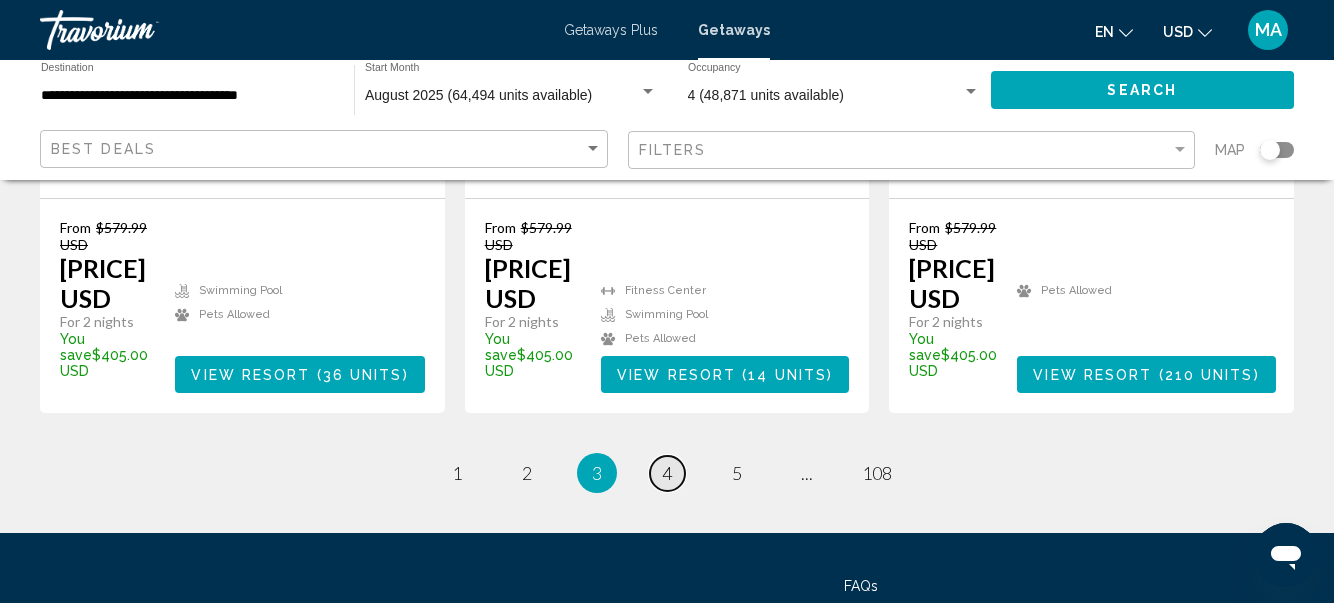 click on "page  4" at bounding box center [457, 473] 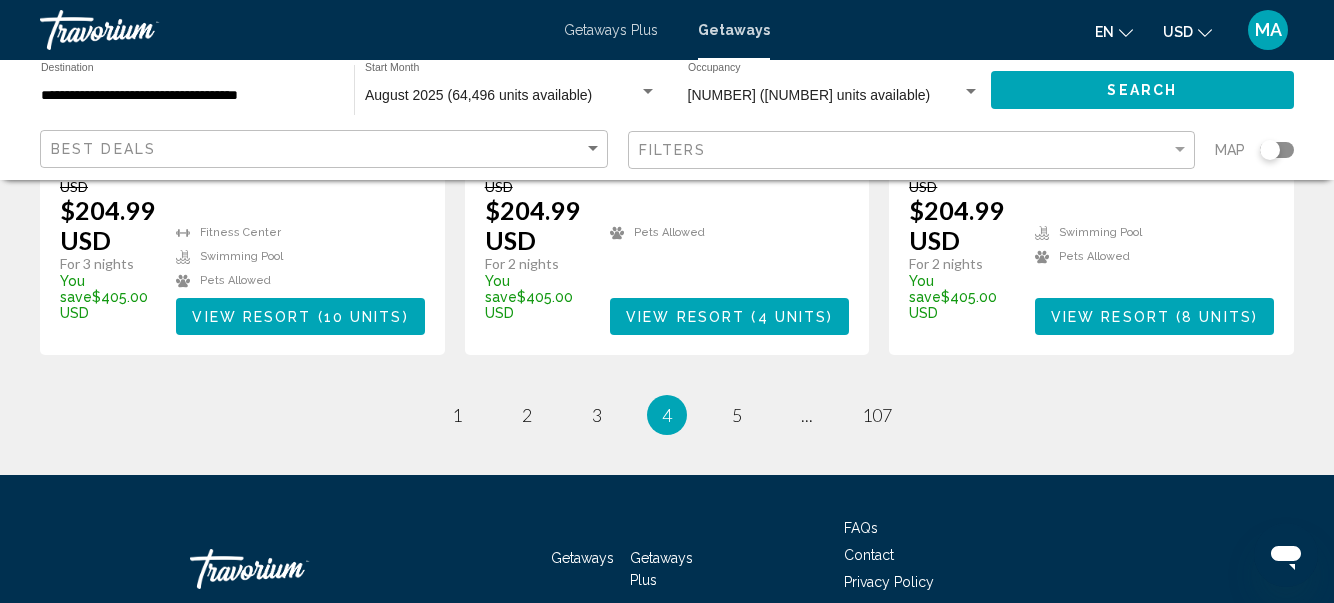 scroll, scrollTop: 2753, scrollLeft: 0, axis: vertical 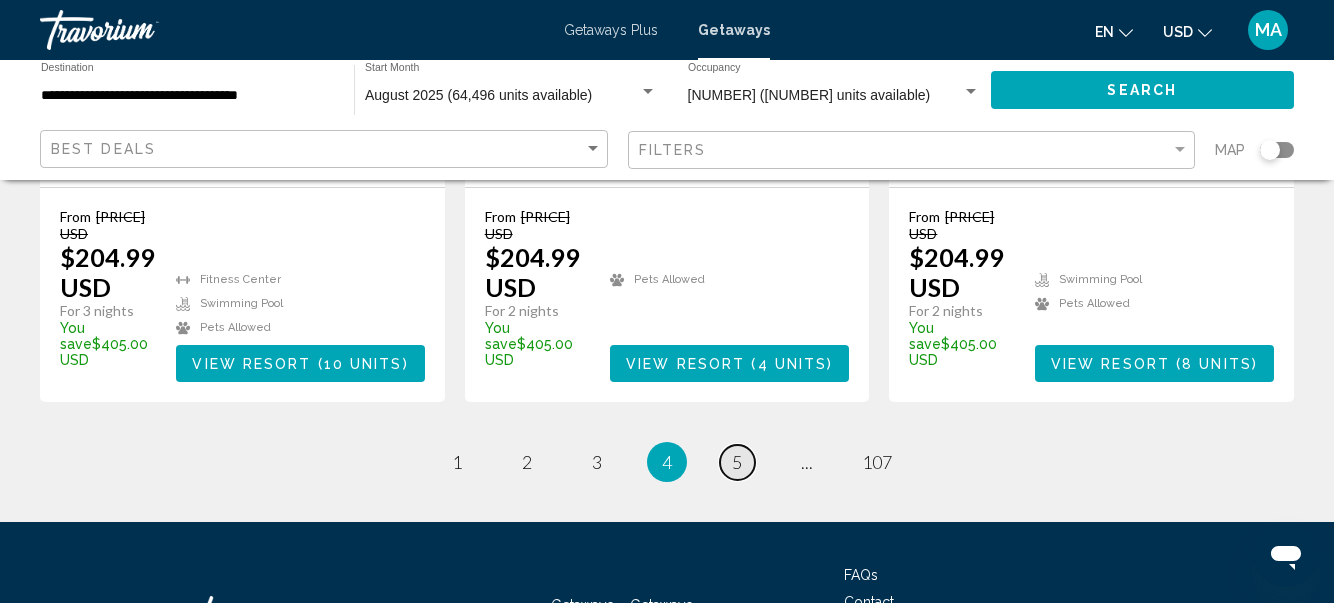 click on "5" at bounding box center (457, 462) 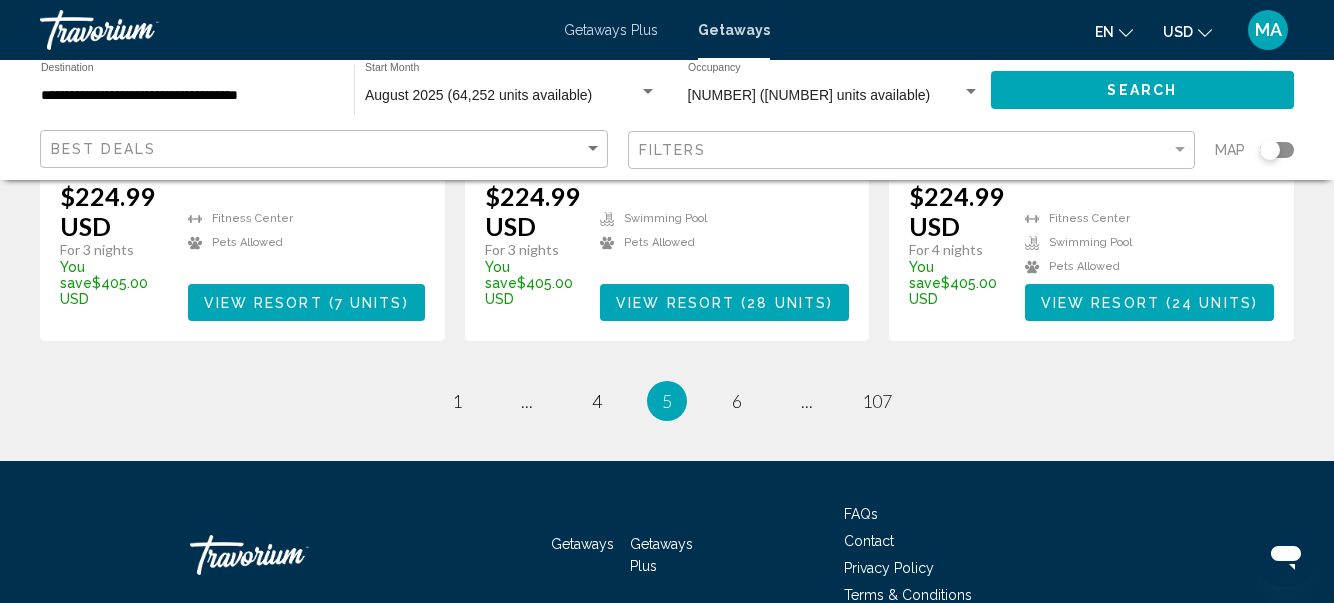 scroll, scrollTop: 2882, scrollLeft: 0, axis: vertical 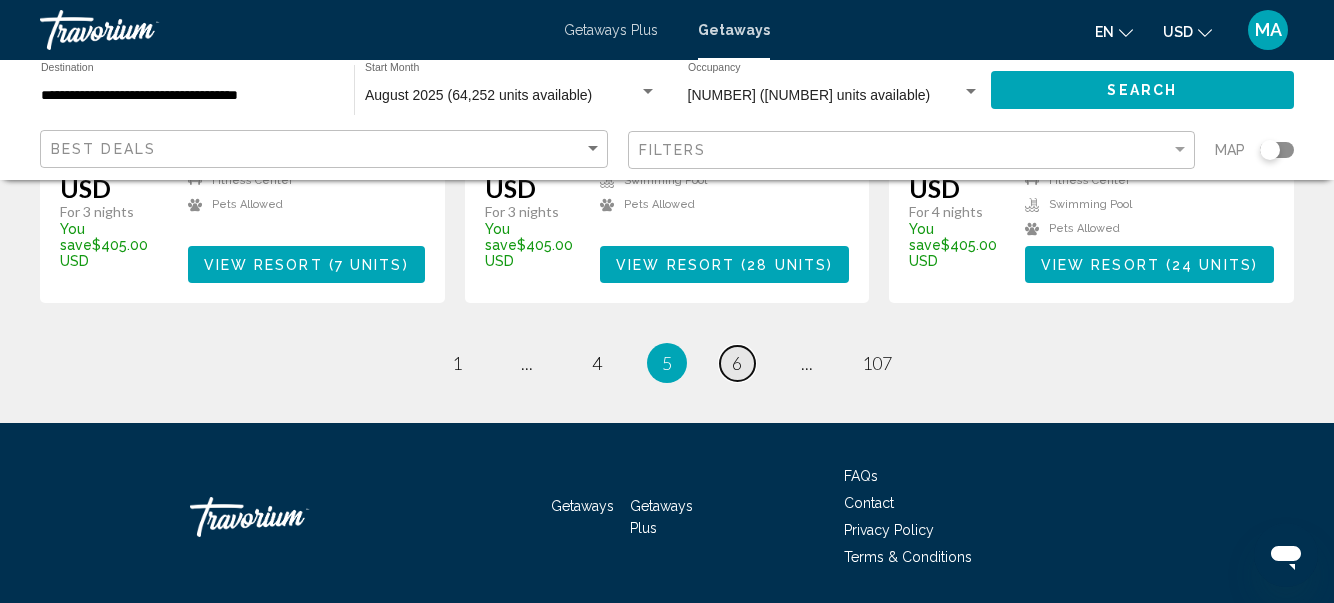 click on "6" at bounding box center [457, 363] 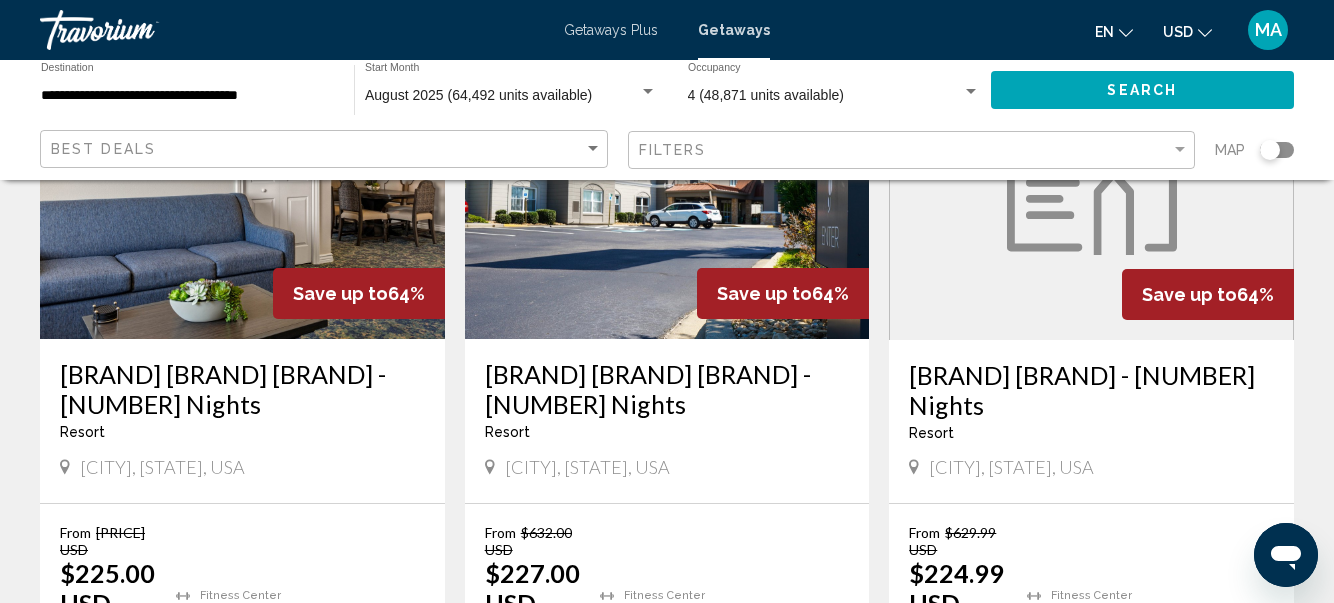 scroll, scrollTop: 400, scrollLeft: 0, axis: vertical 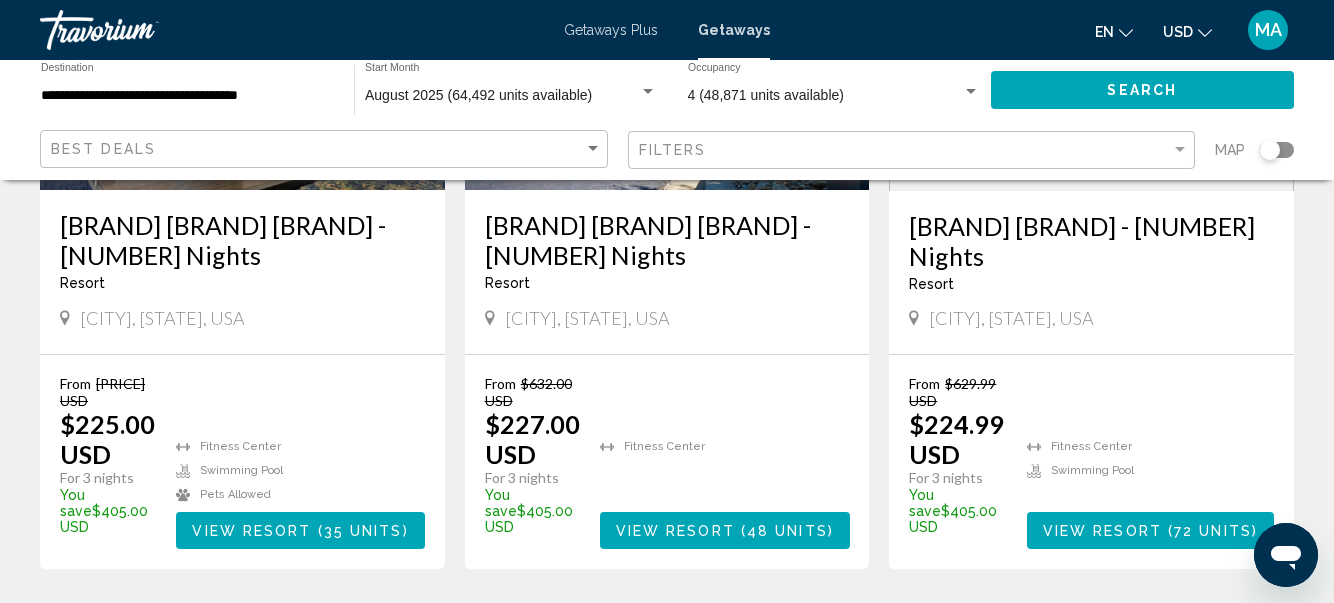 click on "View Resort" at bounding box center [675, 531] 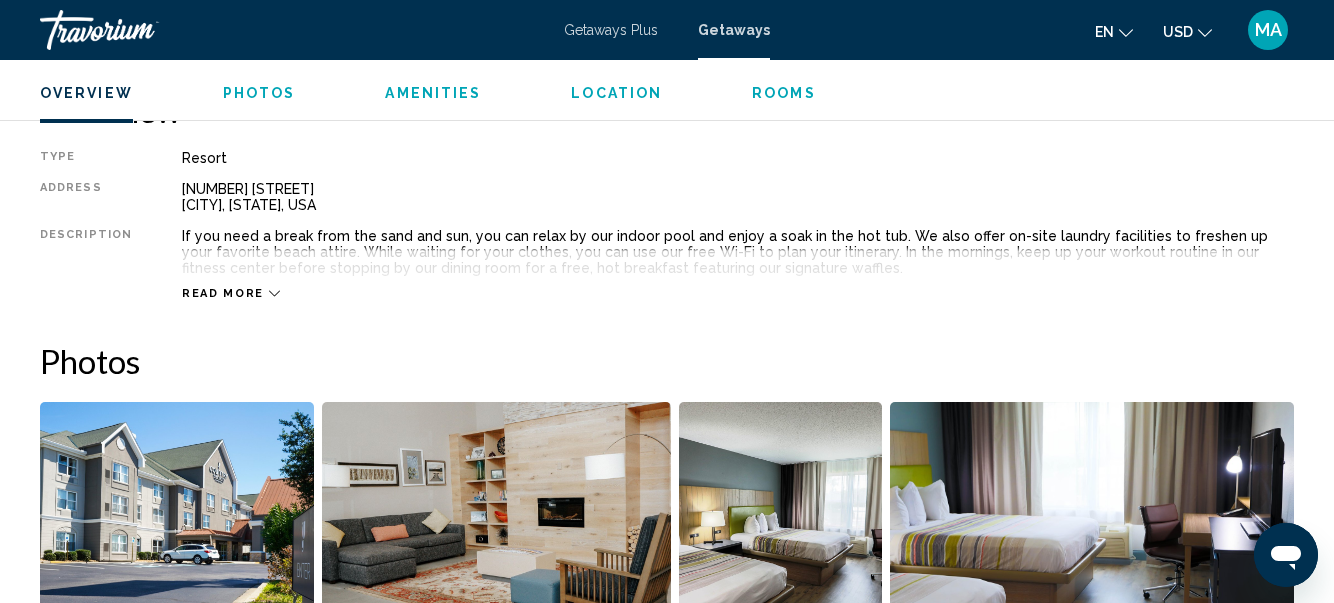 scroll, scrollTop: 934, scrollLeft: 0, axis: vertical 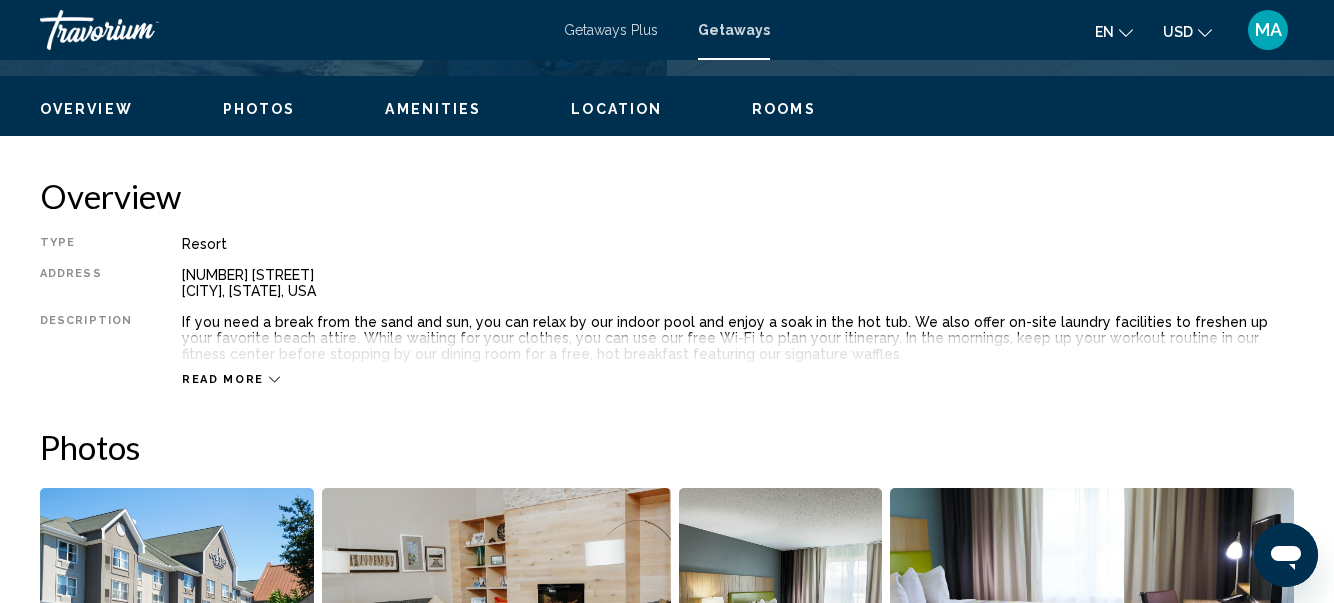 click on "Read more" at bounding box center [231, 379] 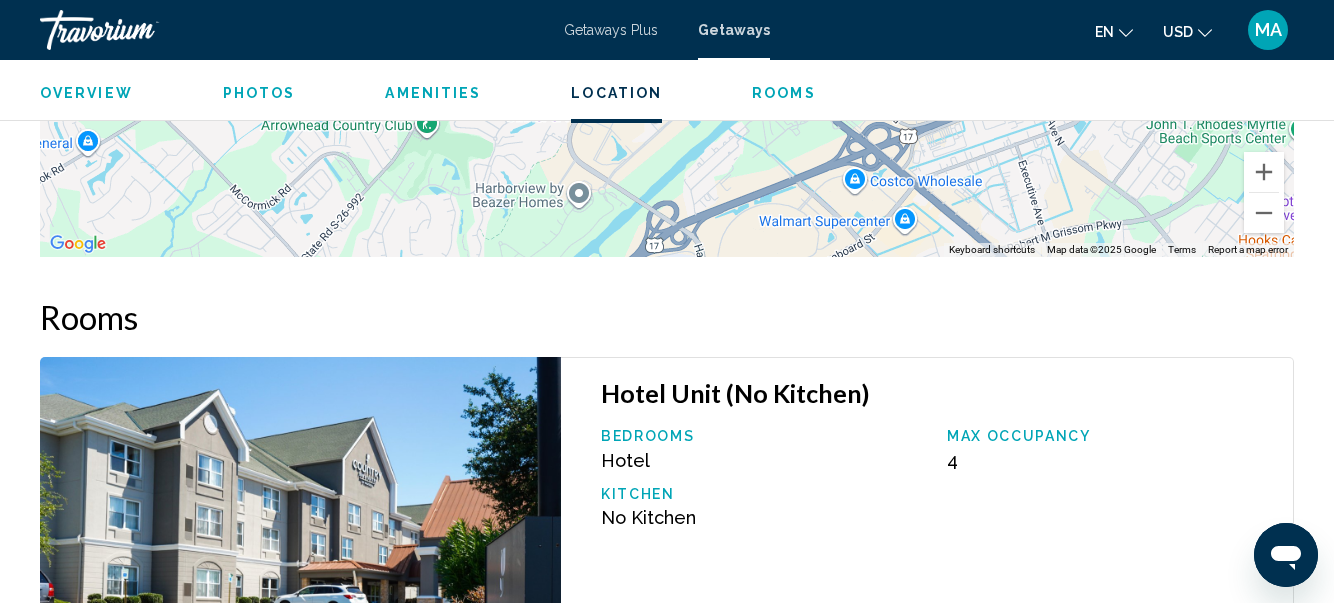 scroll, scrollTop: 2772, scrollLeft: 0, axis: vertical 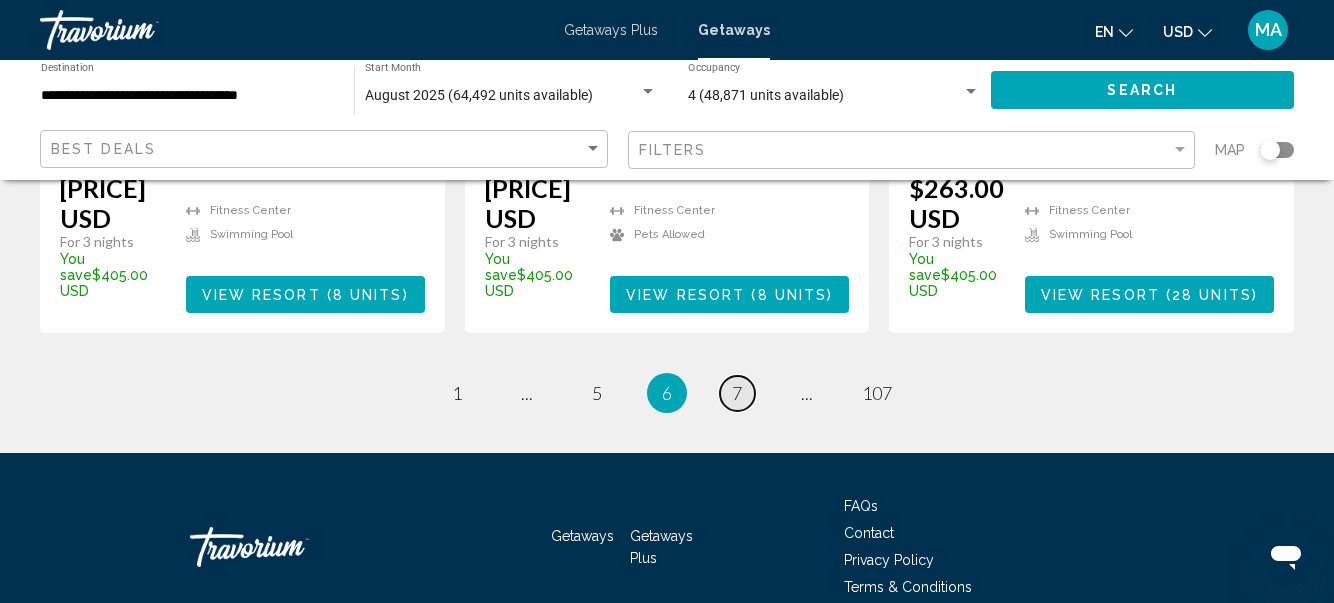 click on "page  7" at bounding box center [457, 393] 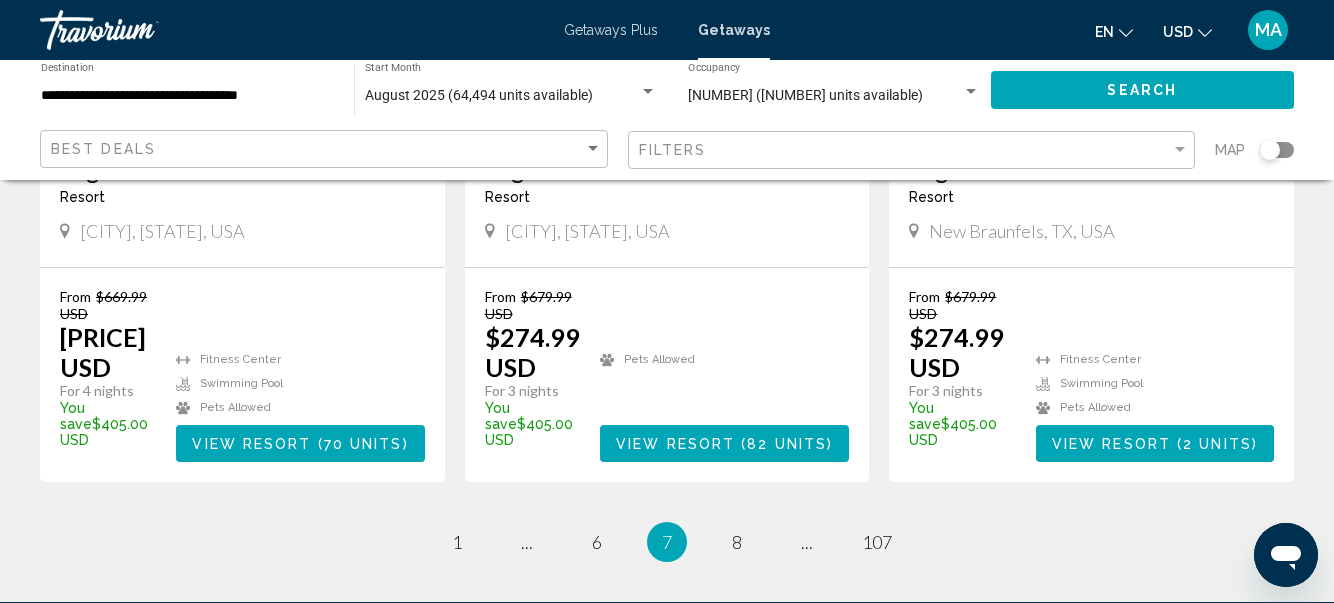 scroll, scrollTop: 2800, scrollLeft: 0, axis: vertical 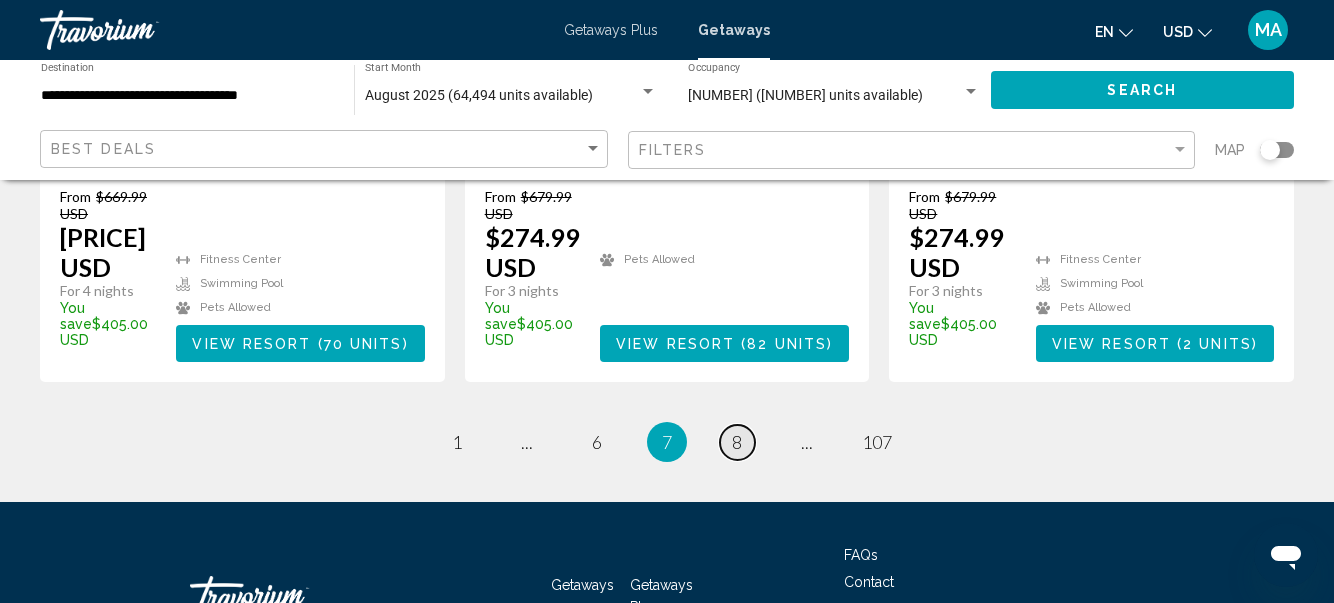 click on "8" at bounding box center (457, 442) 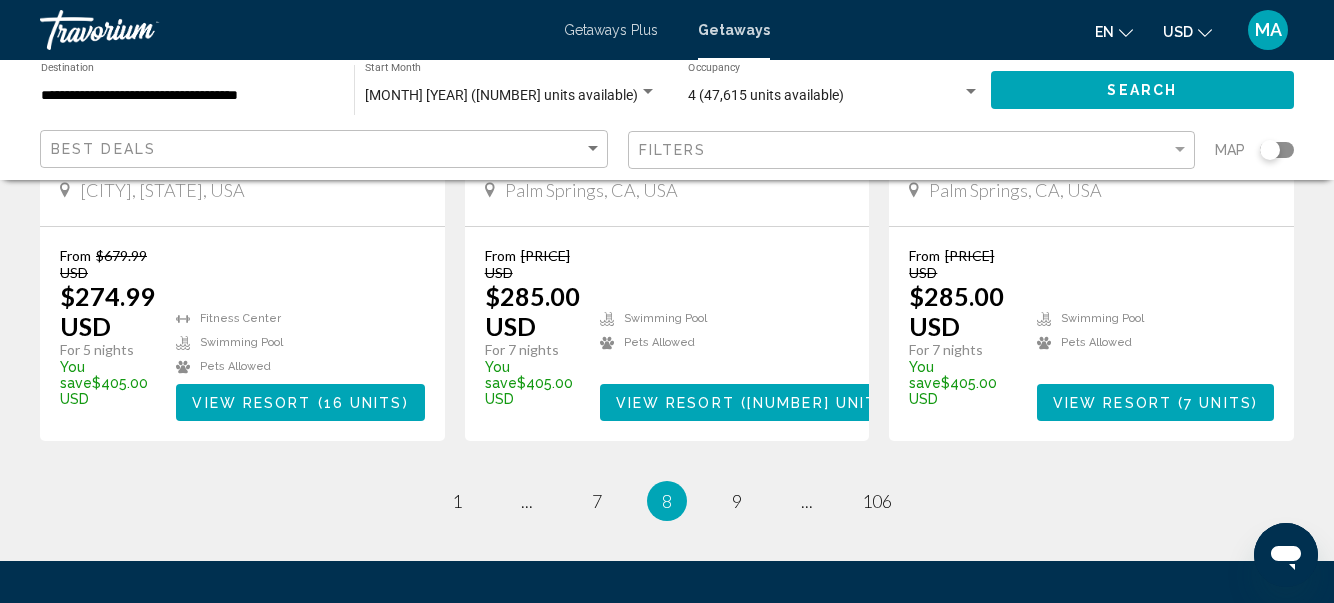 scroll, scrollTop: 2800, scrollLeft: 0, axis: vertical 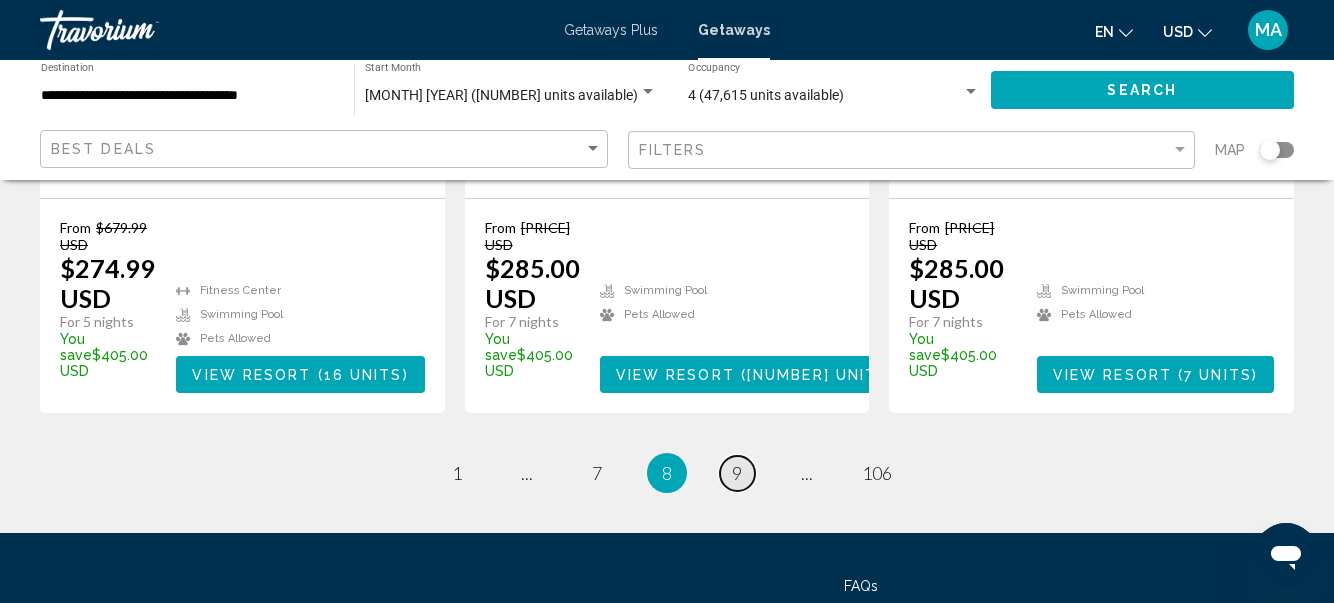 click on "9" at bounding box center (457, 473) 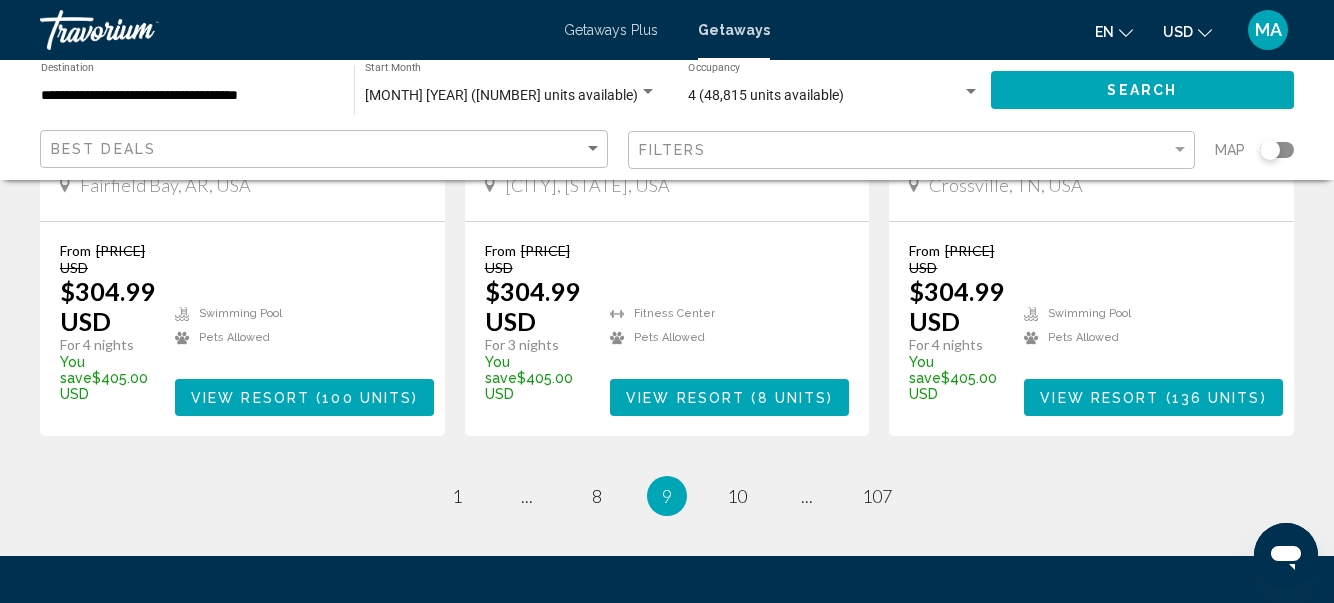 scroll, scrollTop: 2800, scrollLeft: 0, axis: vertical 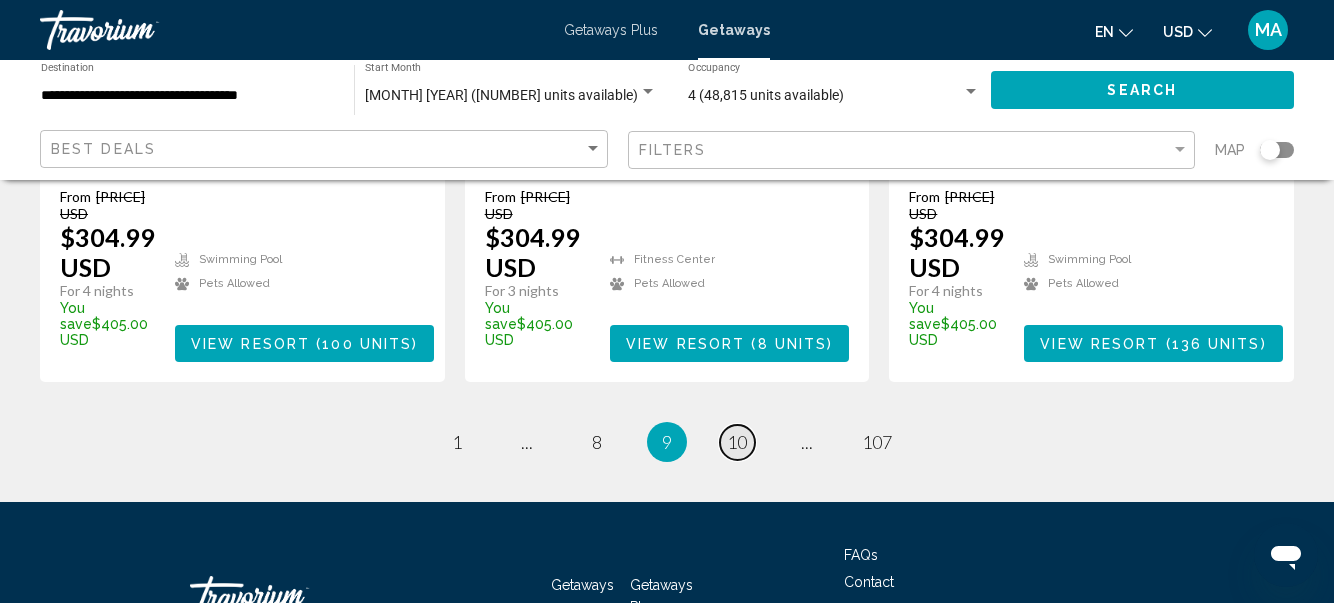 click on "10" at bounding box center (457, 442) 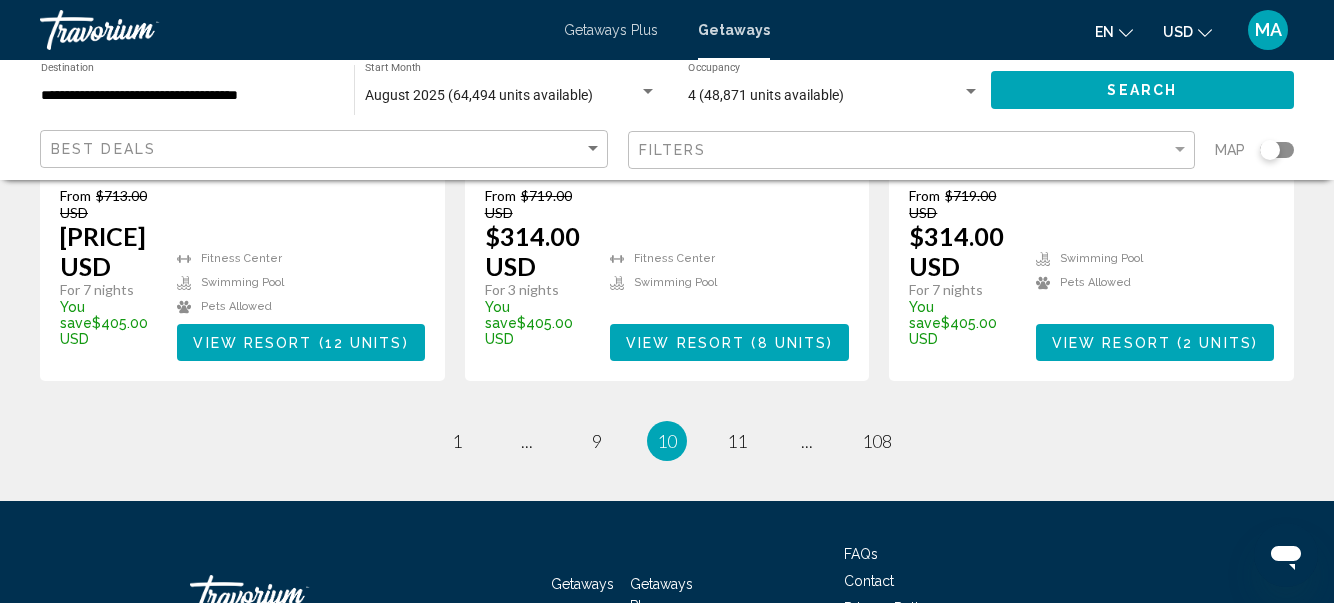 scroll, scrollTop: 2850, scrollLeft: 0, axis: vertical 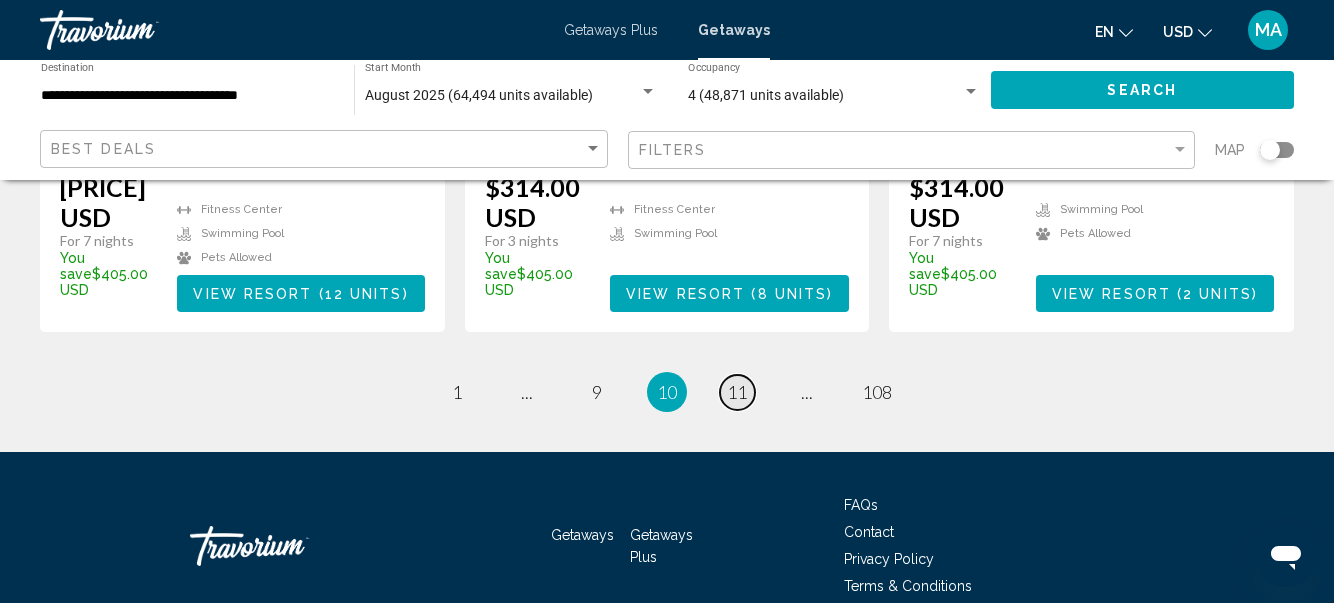click on "11" at bounding box center [457, 392] 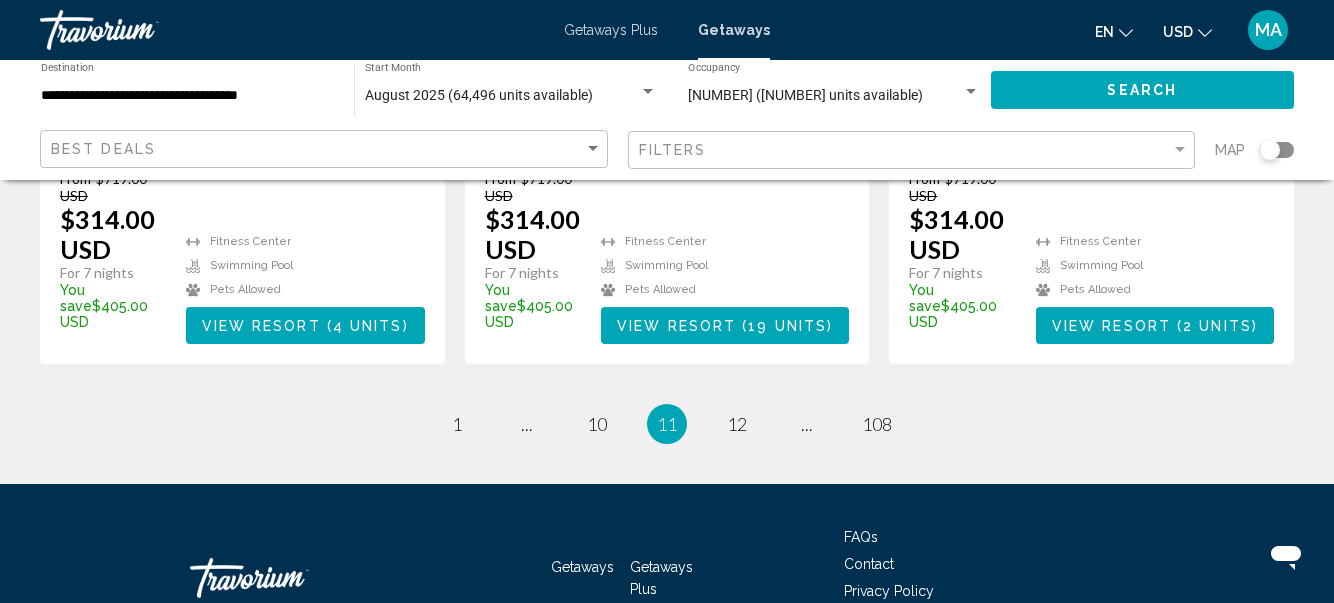 scroll, scrollTop: 2800, scrollLeft: 0, axis: vertical 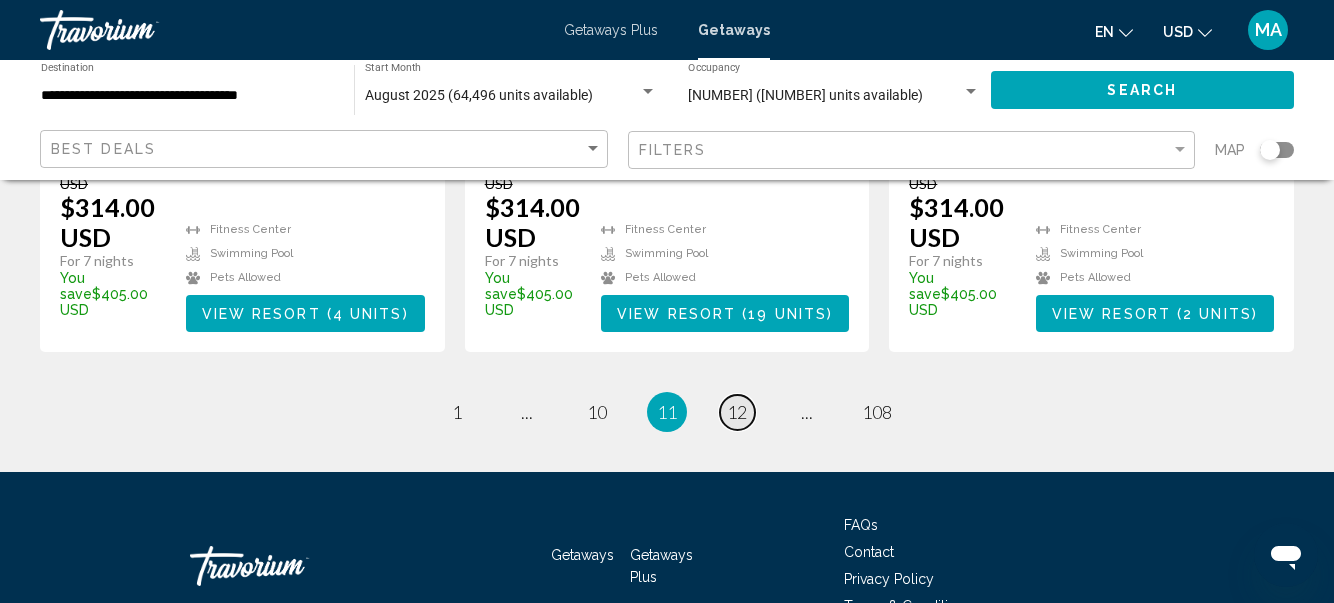 click on "12" at bounding box center [457, 412] 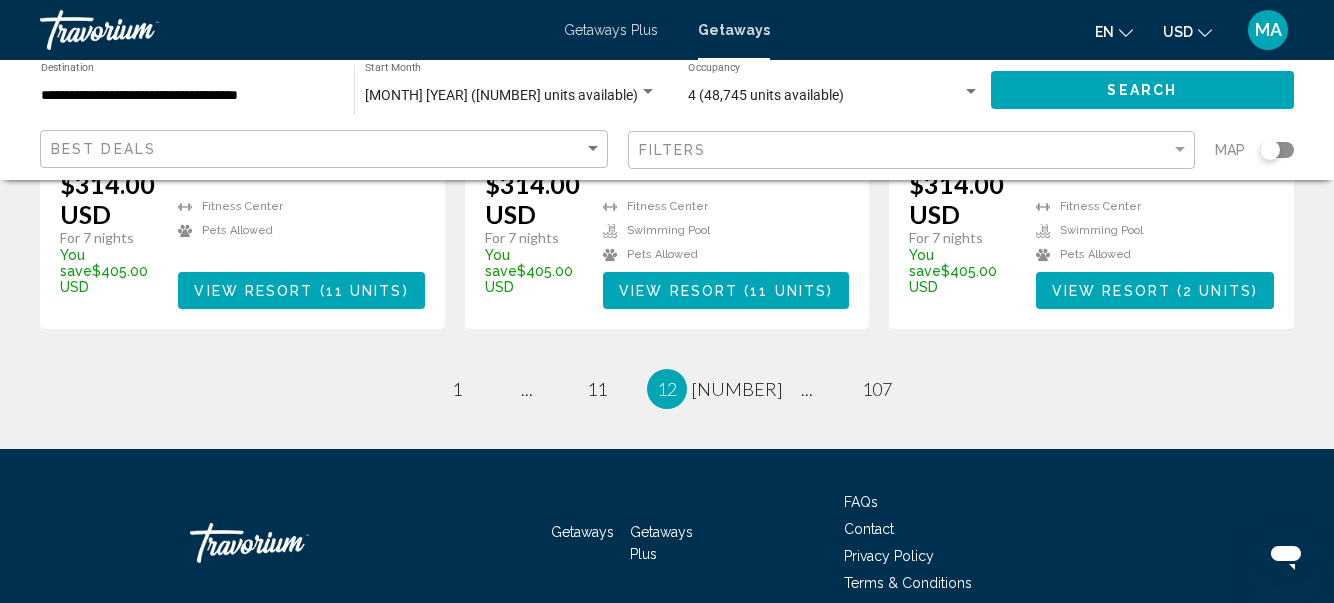 scroll, scrollTop: 2880, scrollLeft: 0, axis: vertical 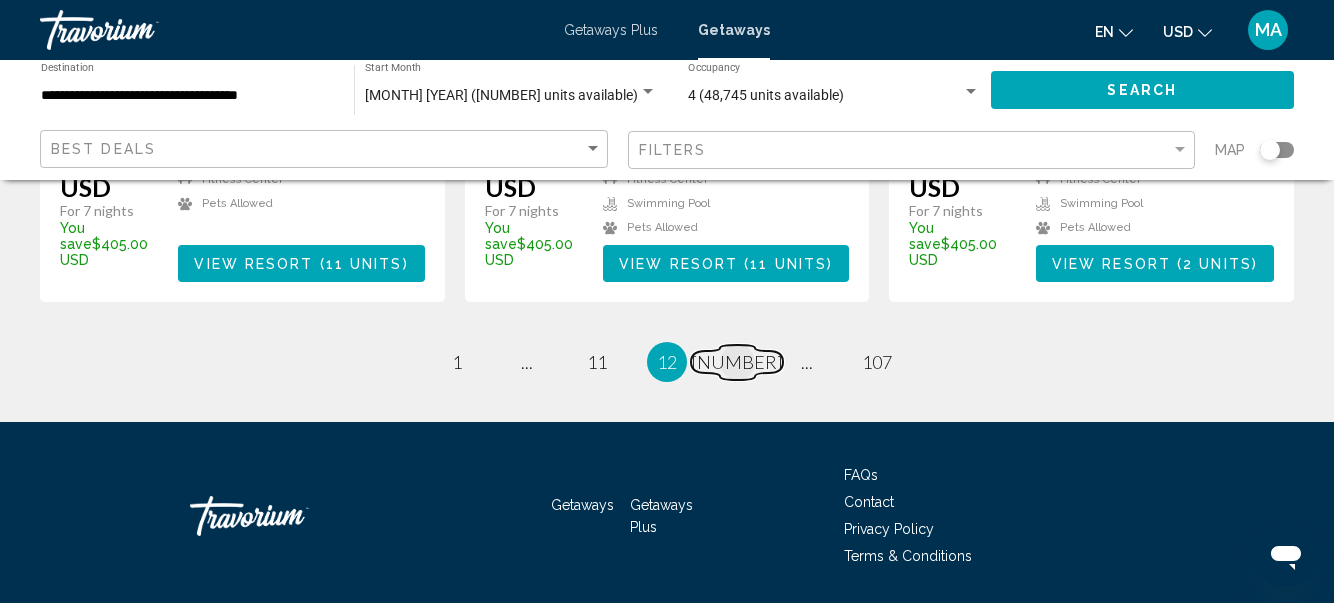 click on "[NUMBER]" at bounding box center (457, 362) 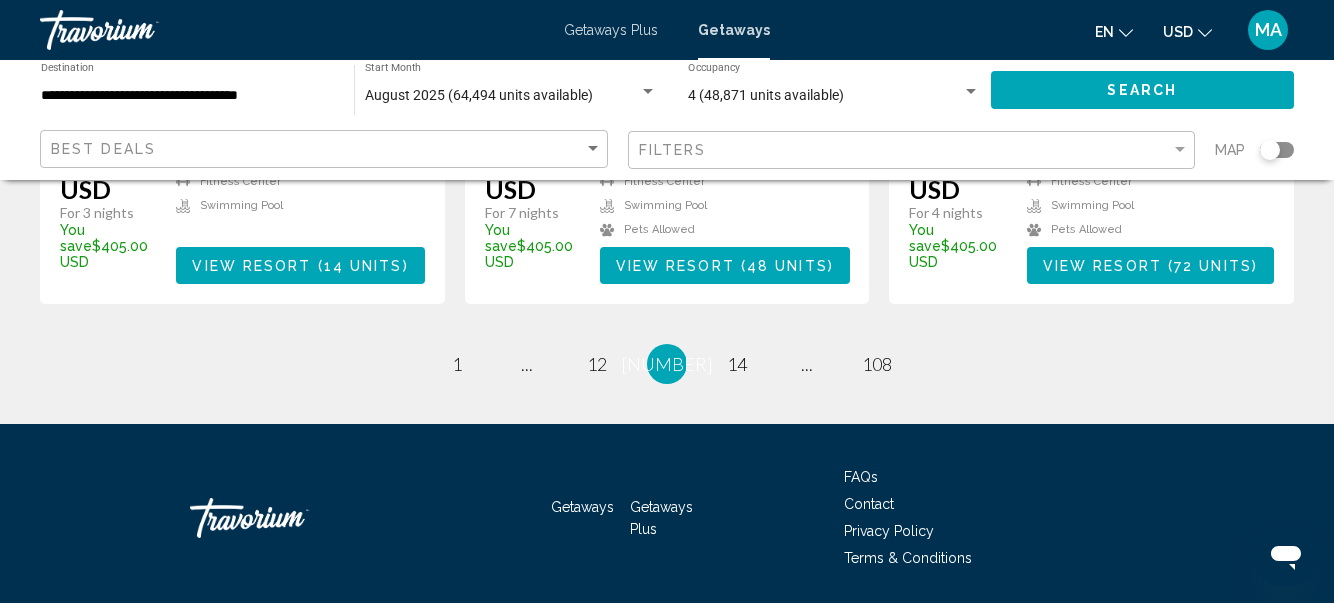 scroll, scrollTop: 2910, scrollLeft: 0, axis: vertical 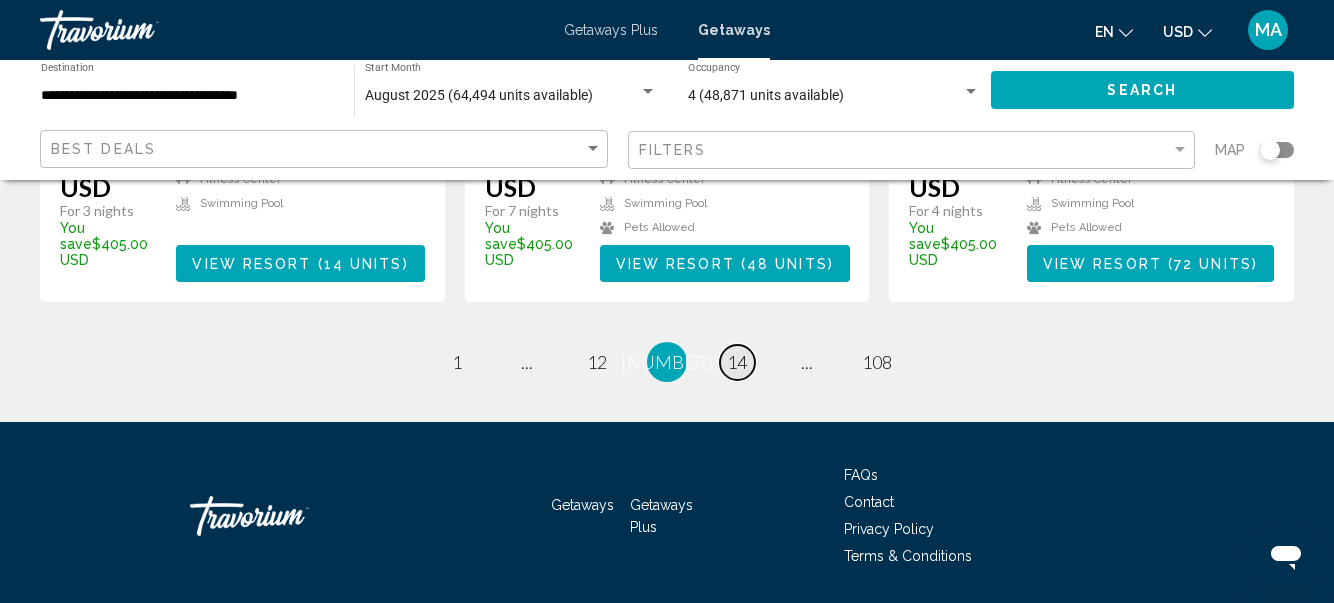 click on "14" at bounding box center (457, 362) 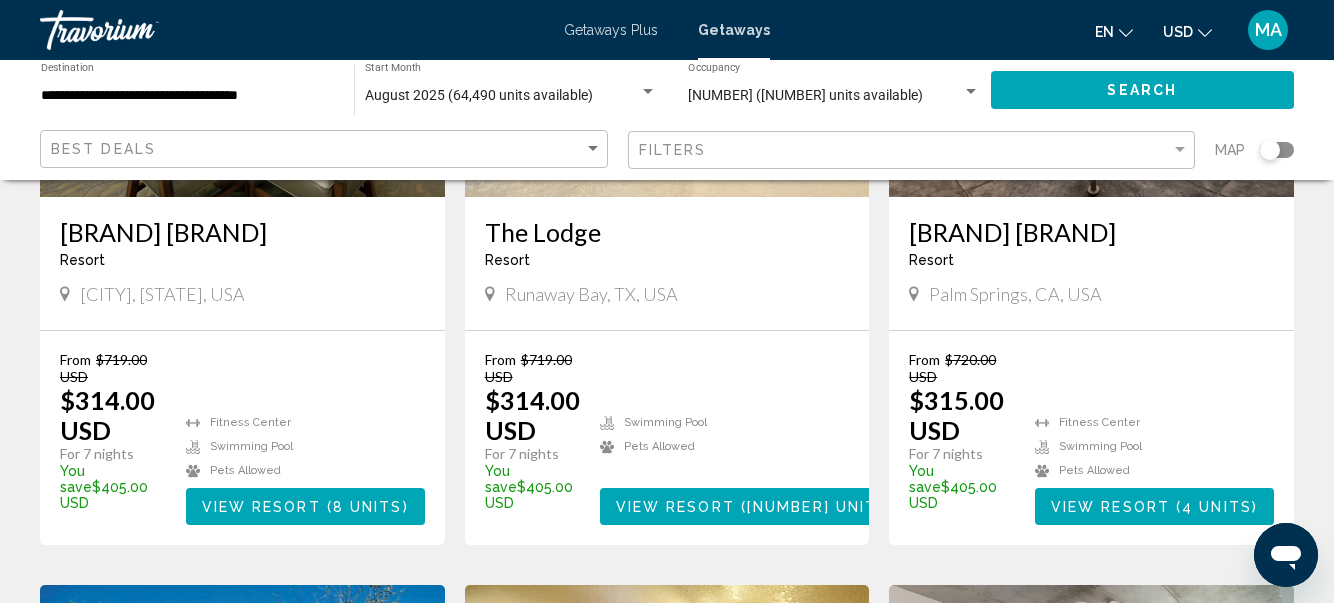 scroll, scrollTop: 1900, scrollLeft: 0, axis: vertical 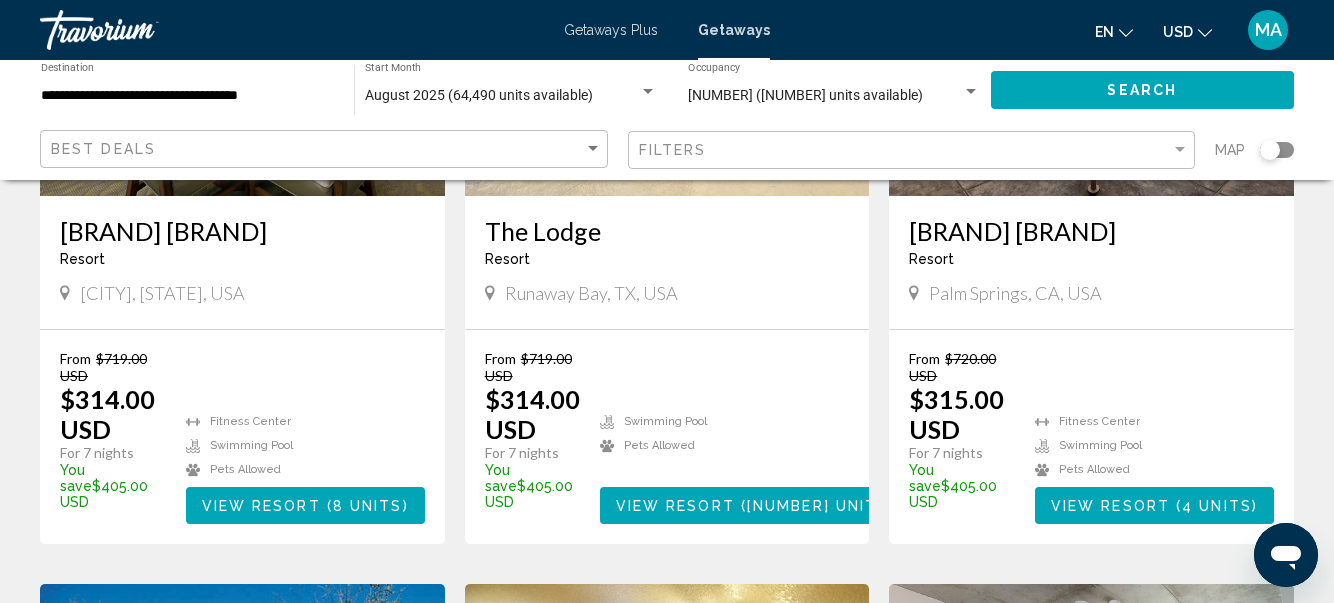 click on "MA" at bounding box center [1268, 30] 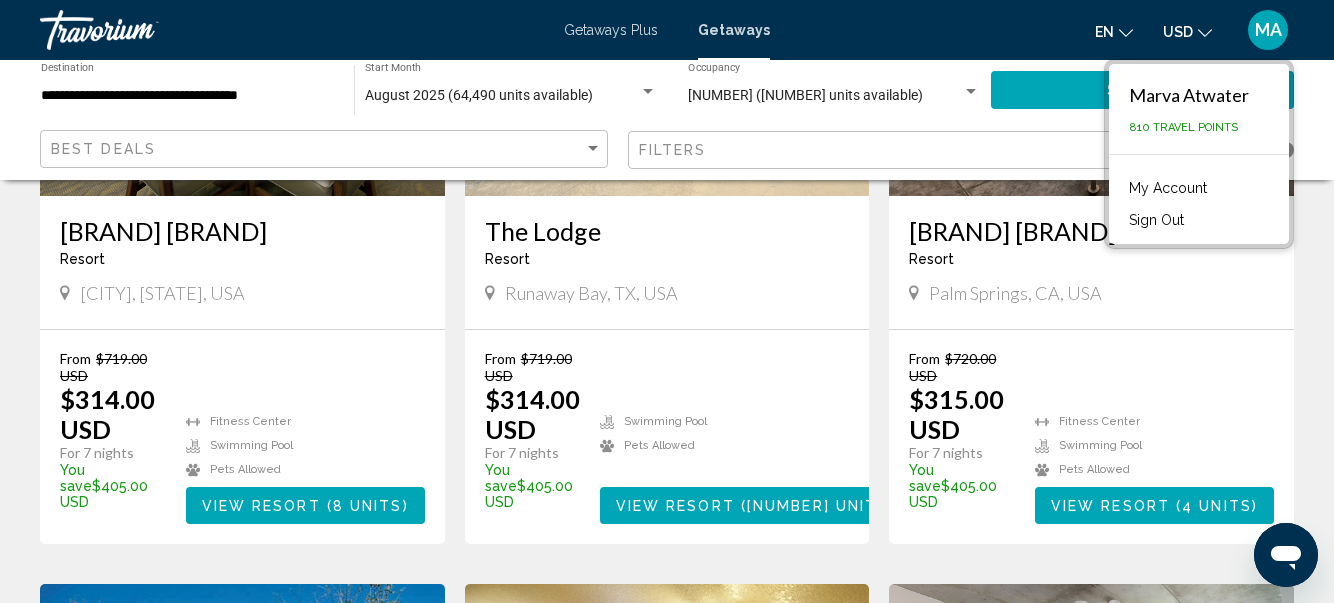 click on "My Account" at bounding box center [1168, 188] 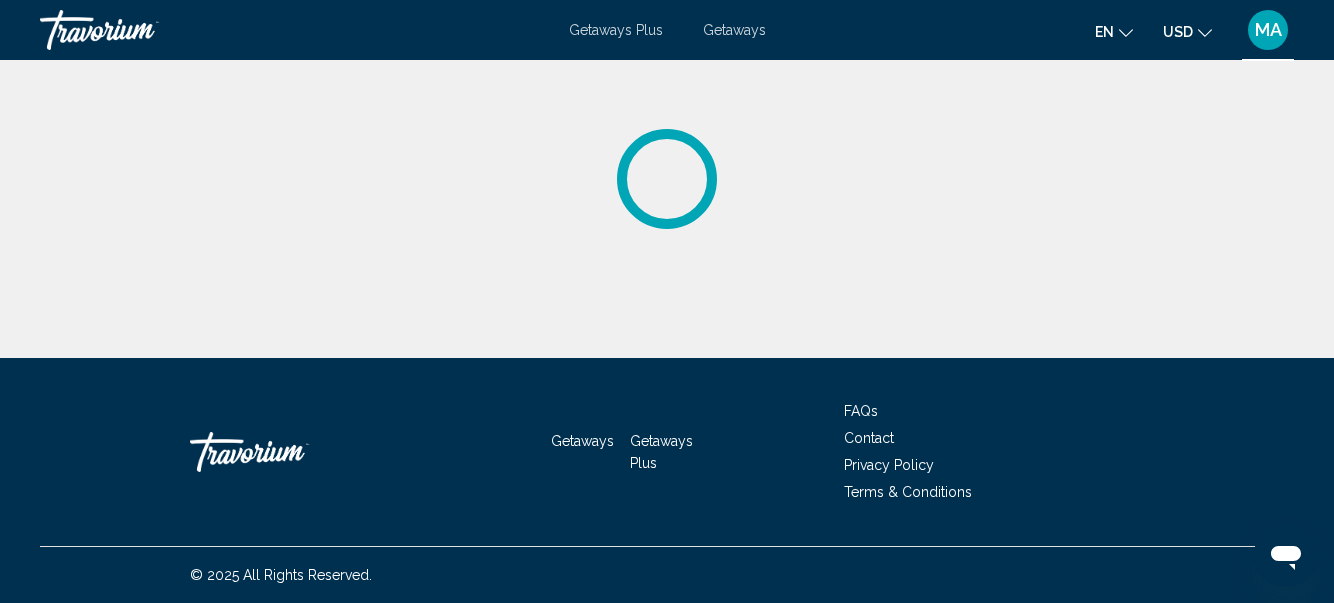 scroll, scrollTop: 0, scrollLeft: 0, axis: both 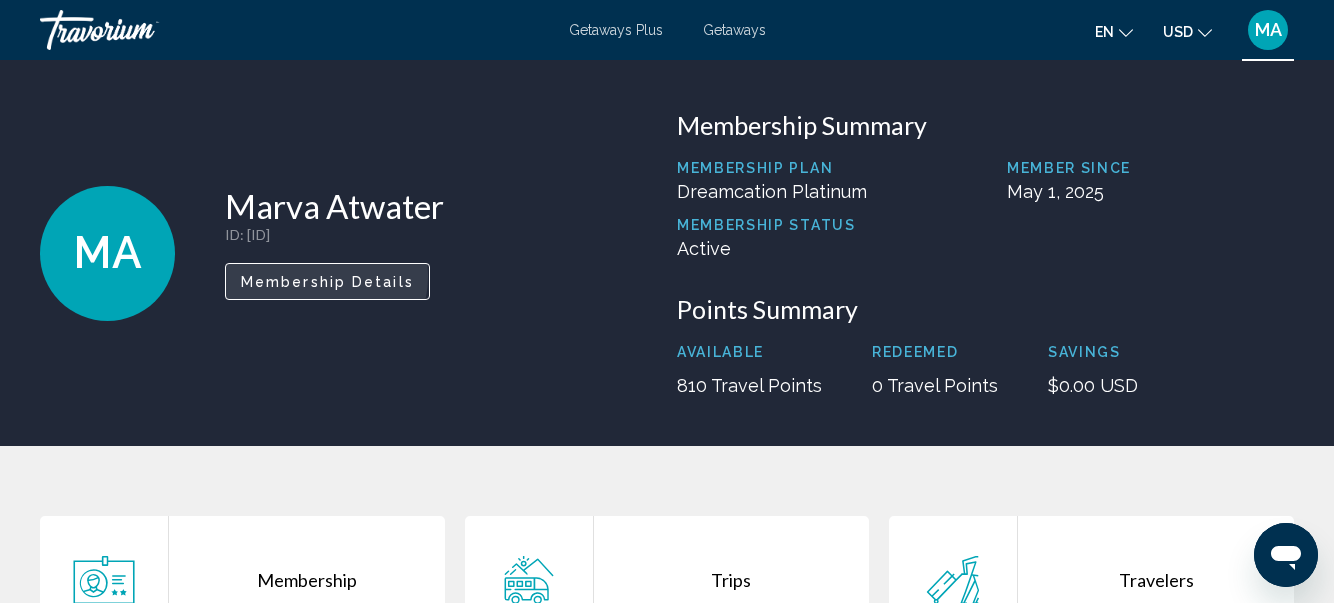 click on "Membership Details" at bounding box center [327, 282] 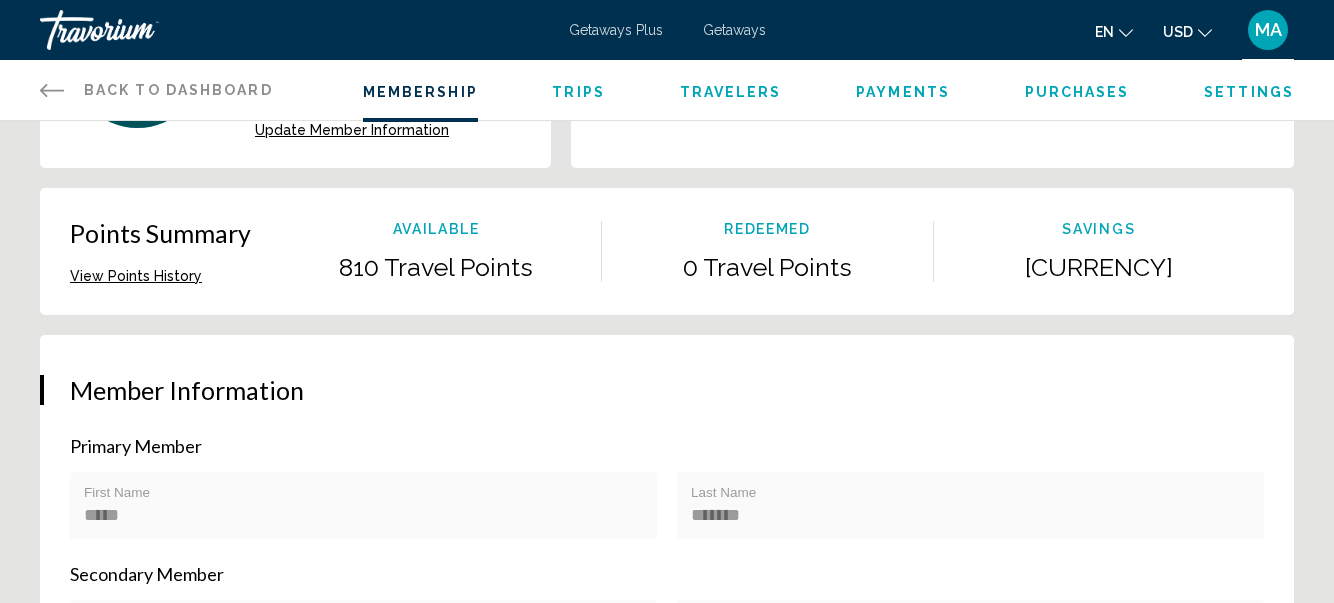 scroll, scrollTop: 200, scrollLeft: 0, axis: vertical 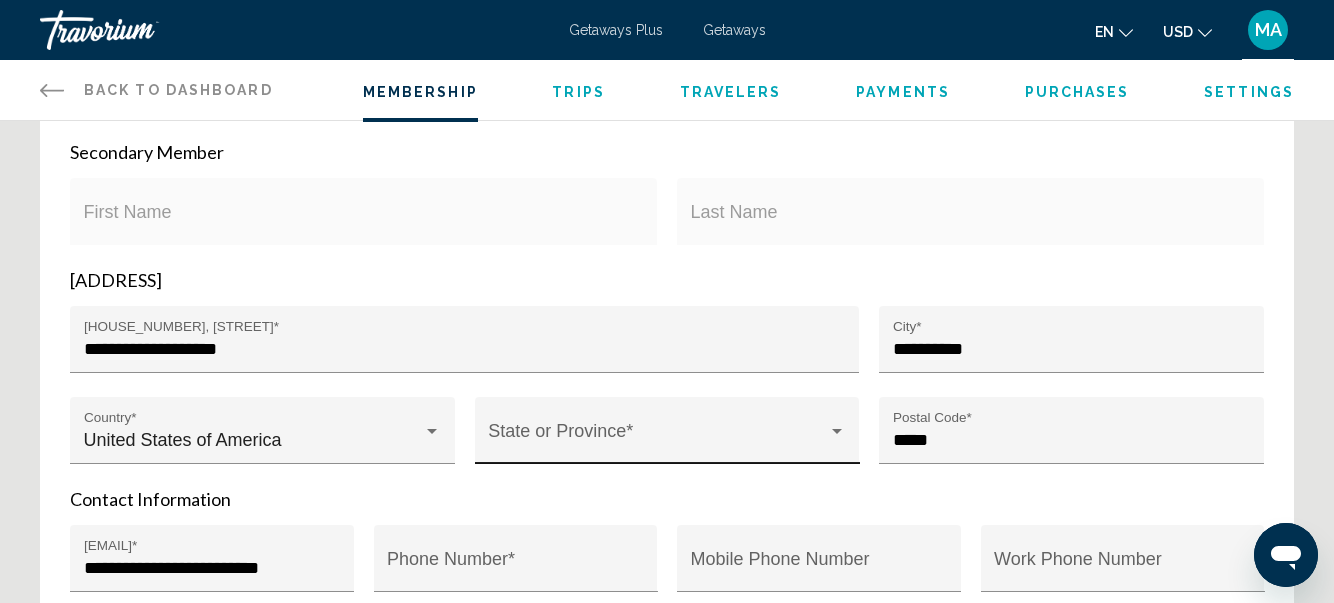 click at bounding box center [837, 431] 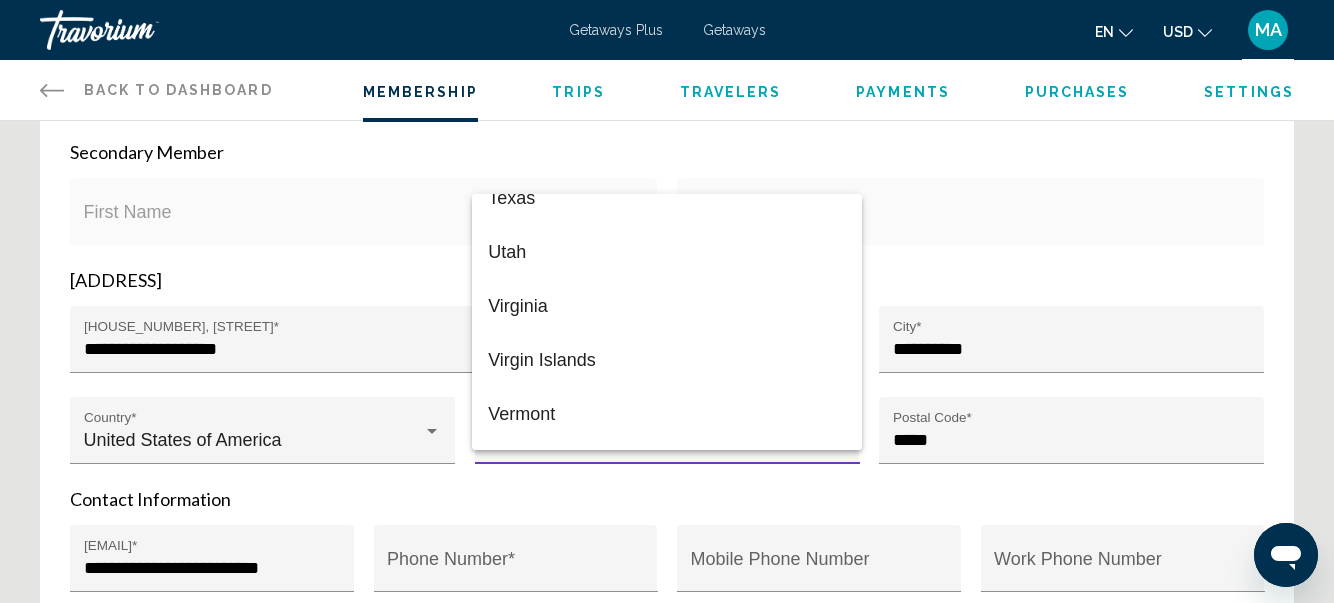 scroll, scrollTop: 2400, scrollLeft: 0, axis: vertical 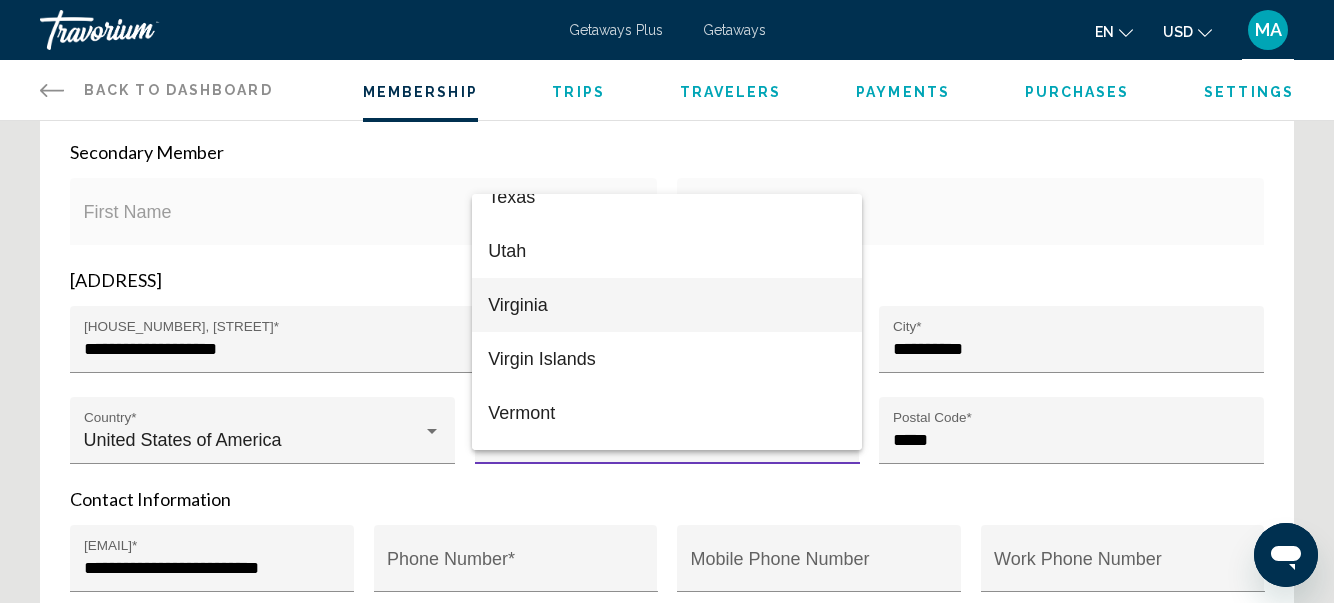 click on "Virginia" at bounding box center (667, 305) 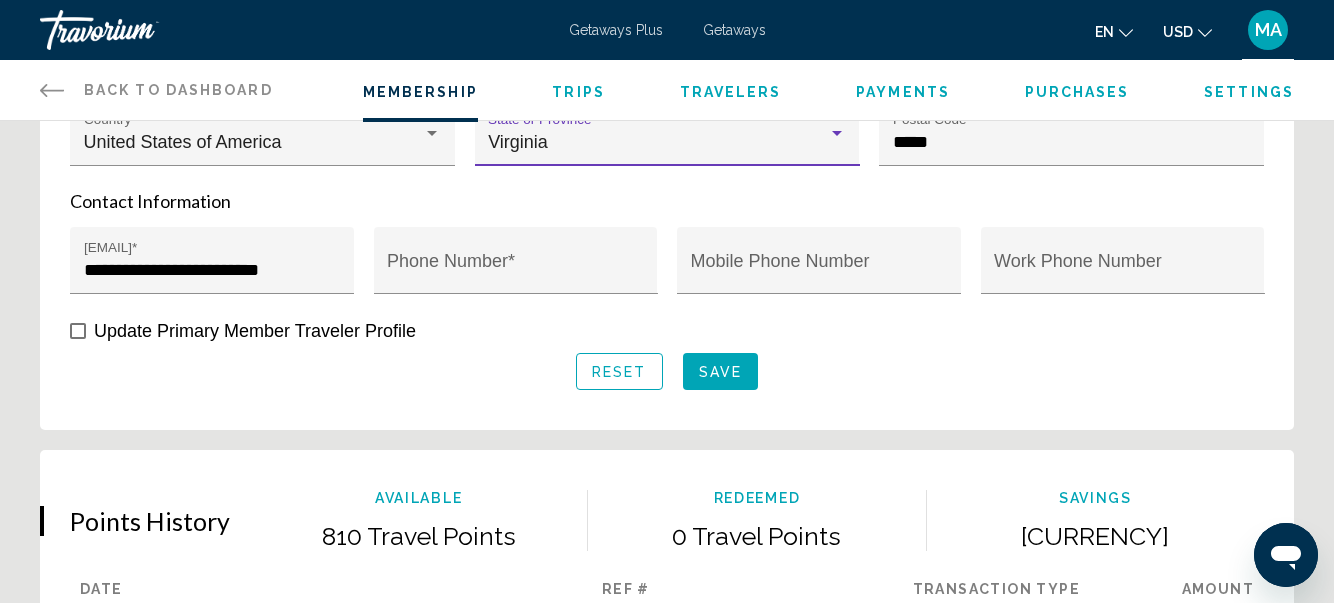 scroll, scrollTop: 900, scrollLeft: 0, axis: vertical 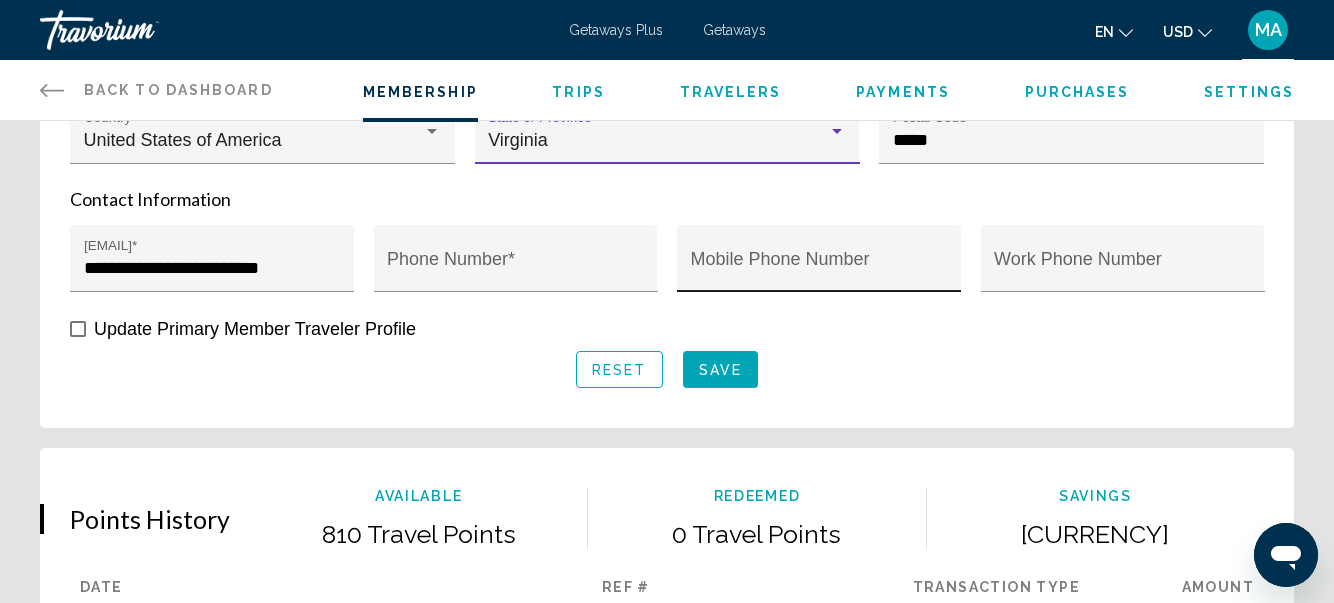 click on "[MOBILE_PHONE]" at bounding box center (819, 268) 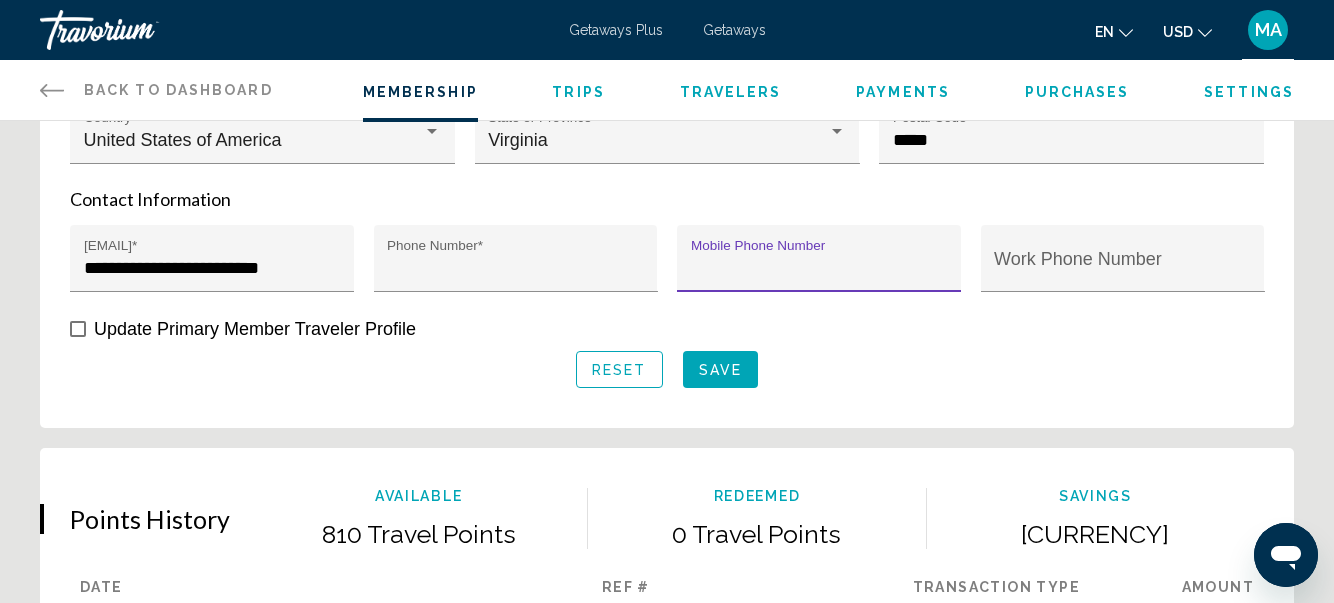type on "**********" 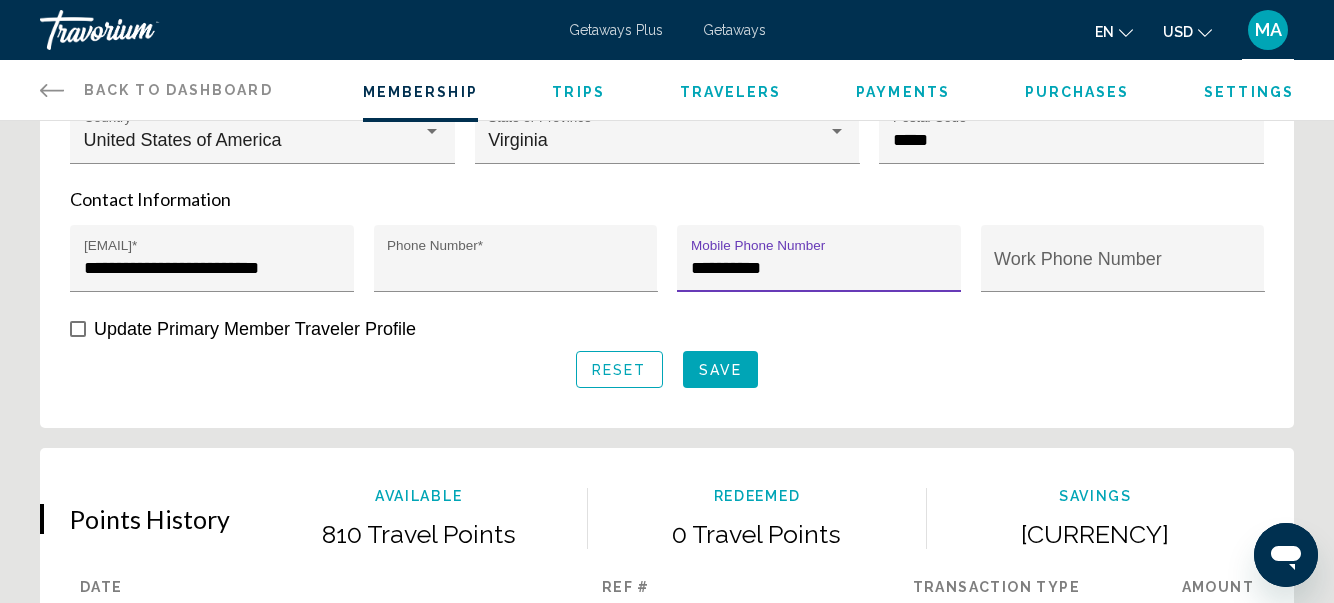type on "**********" 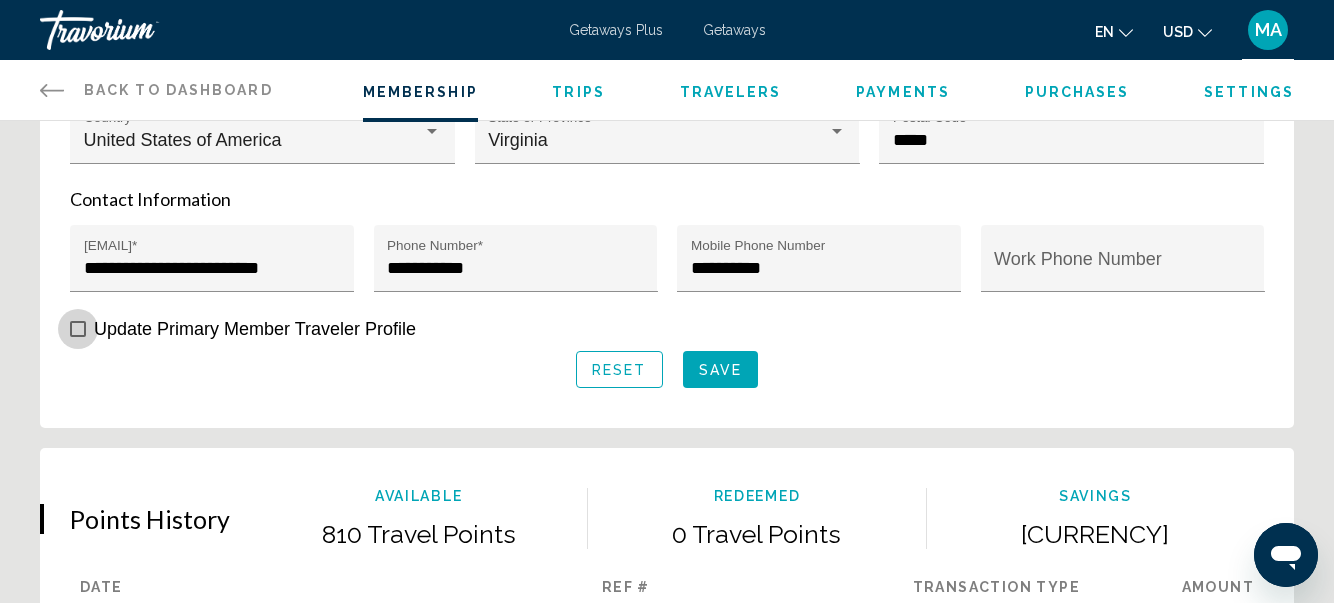 click at bounding box center [78, 329] 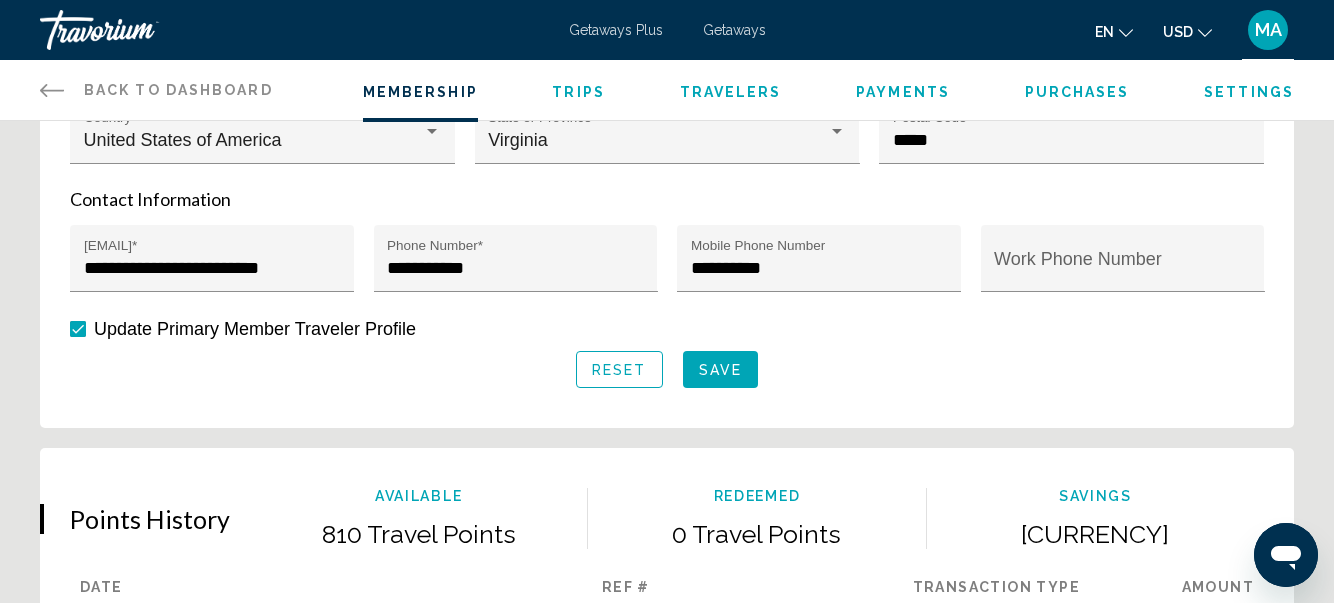 click on "Save" at bounding box center (720, 370) 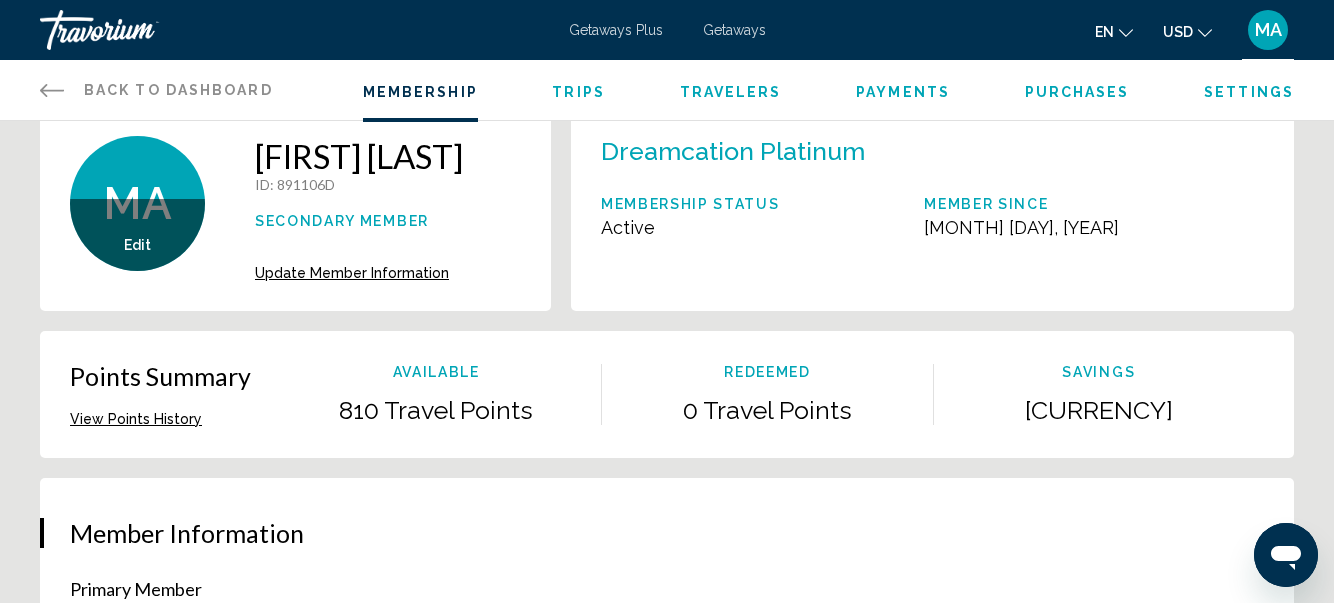 scroll, scrollTop: 0, scrollLeft: 0, axis: both 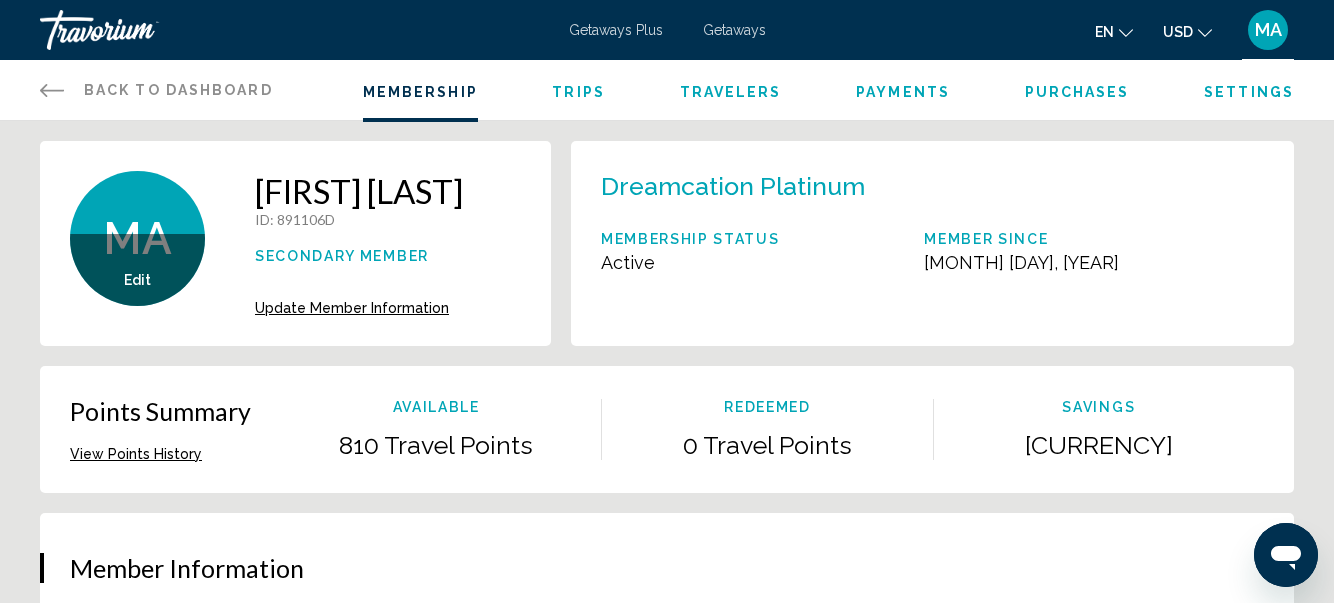 click on "Trips" at bounding box center (578, 92) 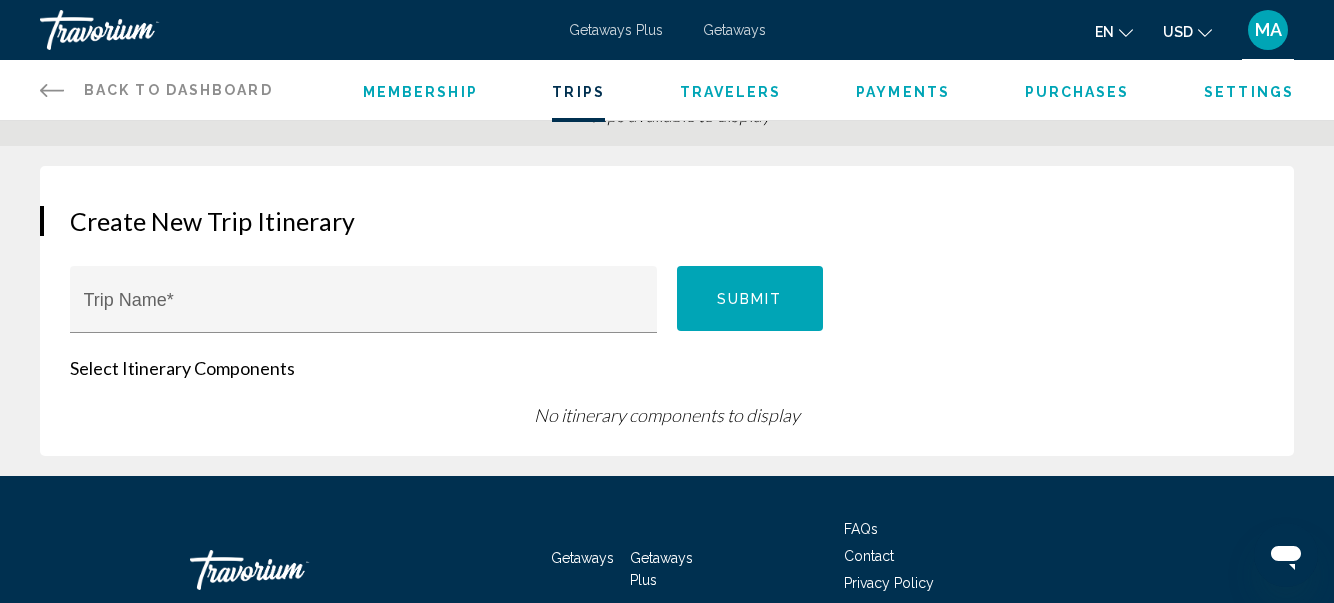 scroll, scrollTop: 0, scrollLeft: 0, axis: both 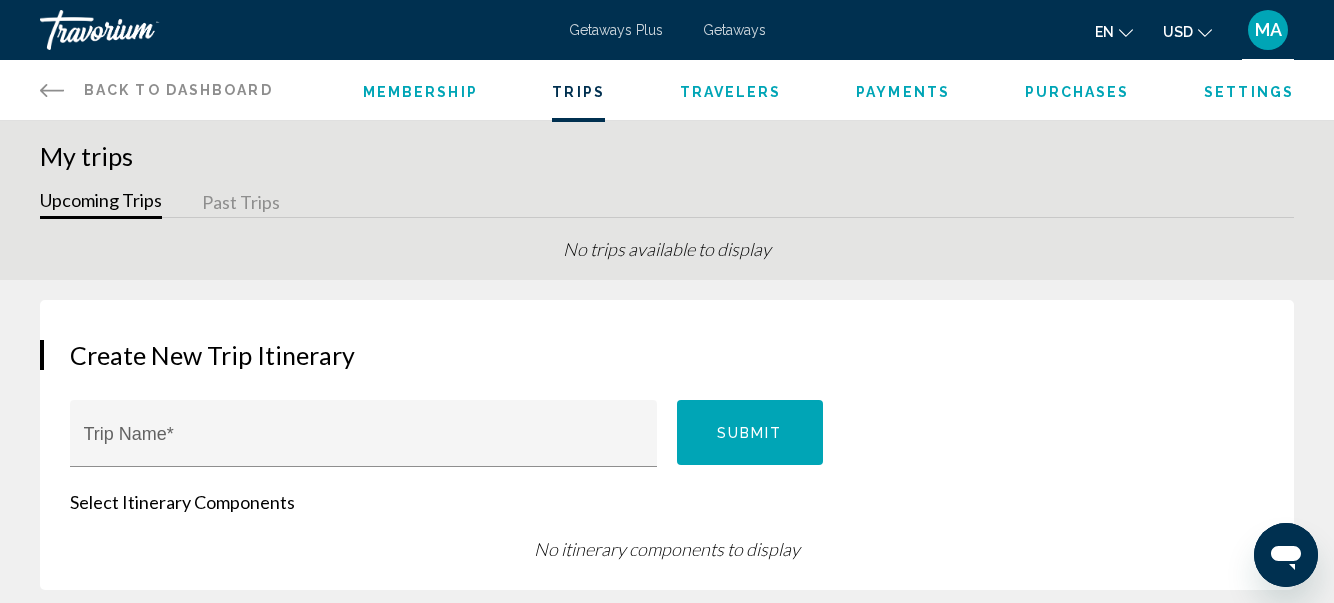 click on "Travelers" at bounding box center (731, 92) 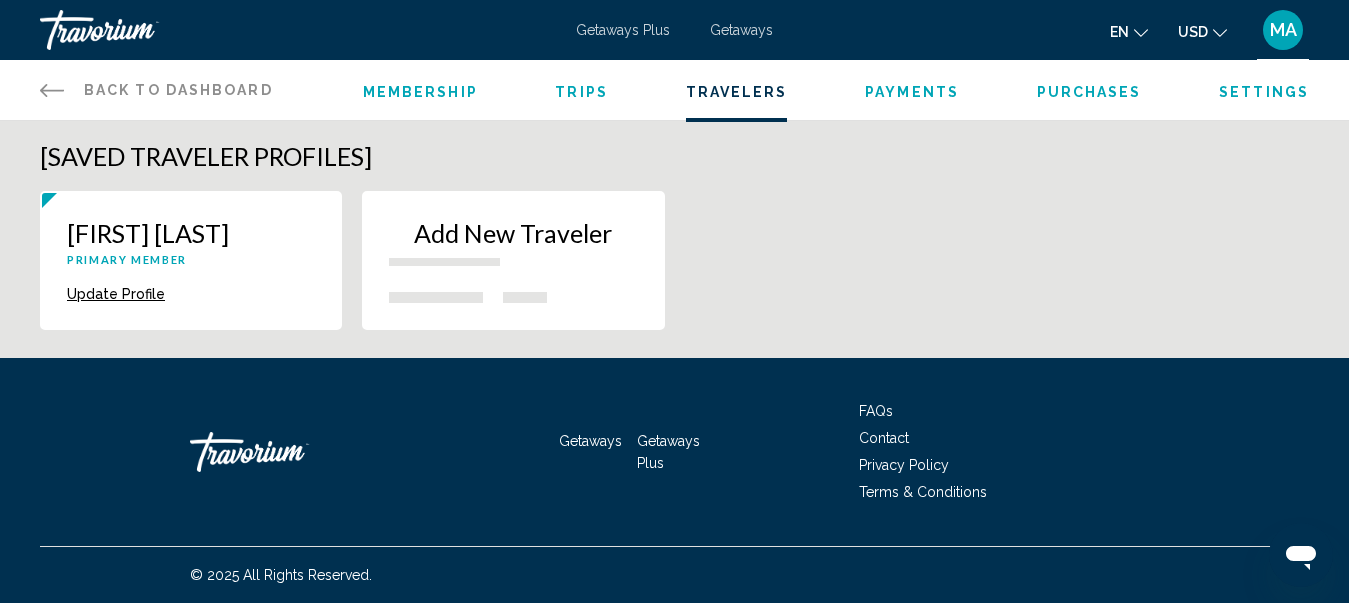 click on "Payments" at bounding box center (912, 92) 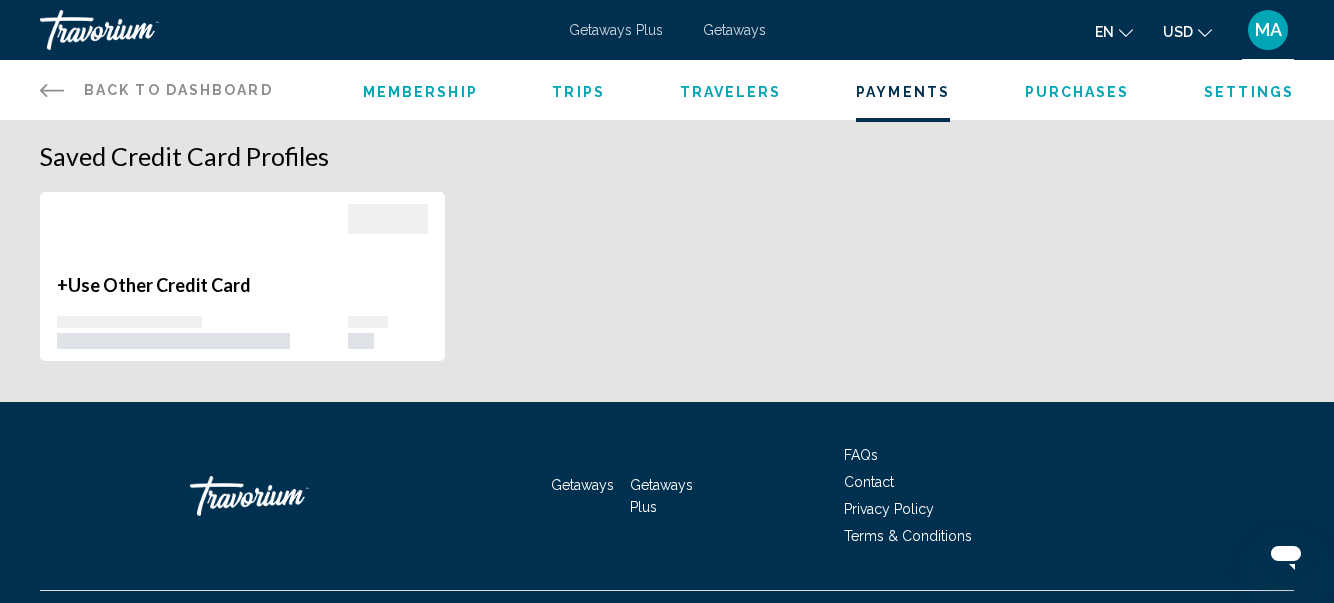 click at bounding box center [202, 332] 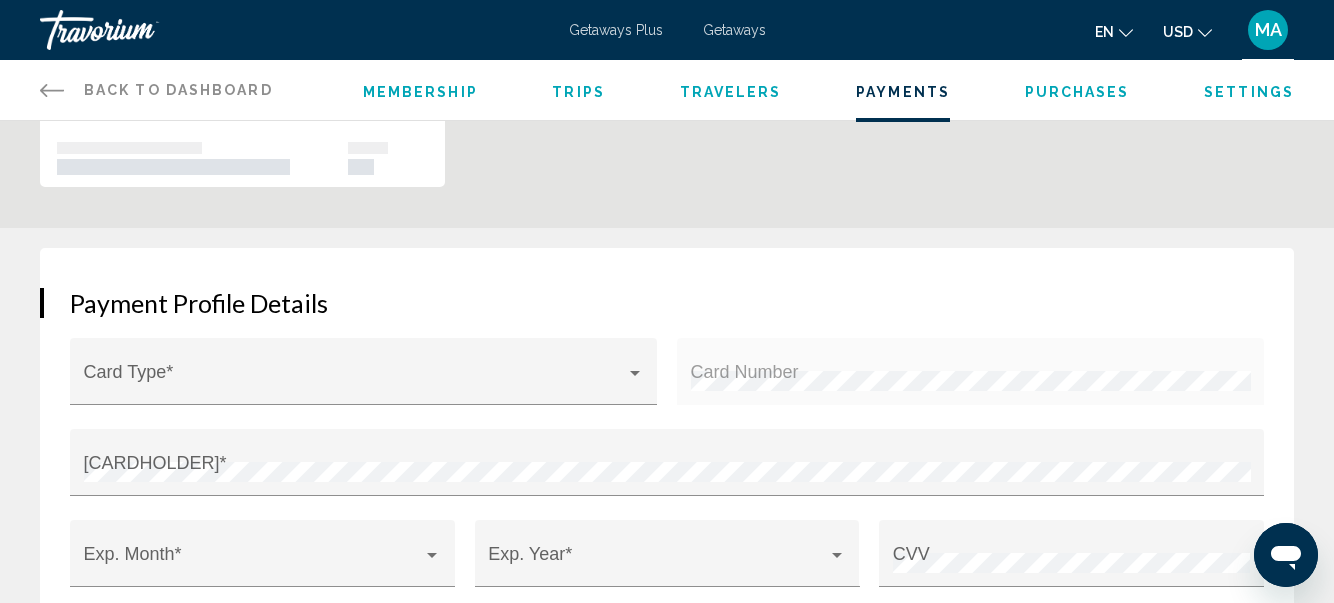scroll, scrollTop: 200, scrollLeft: 0, axis: vertical 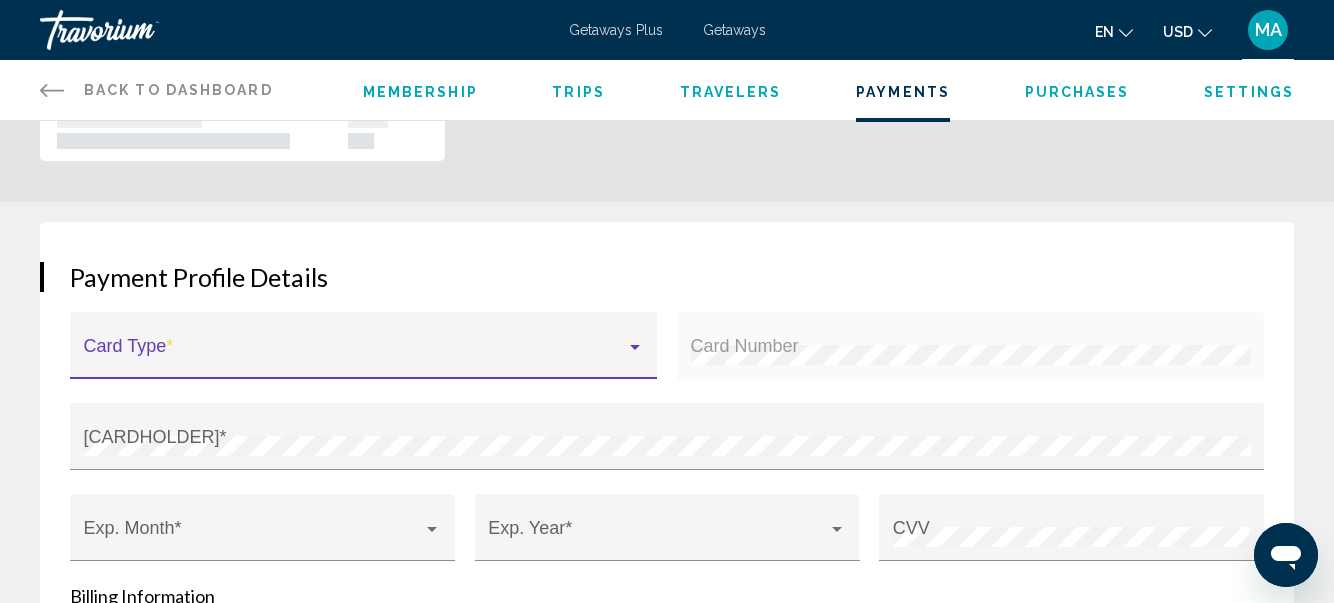 click at bounding box center (635, 347) 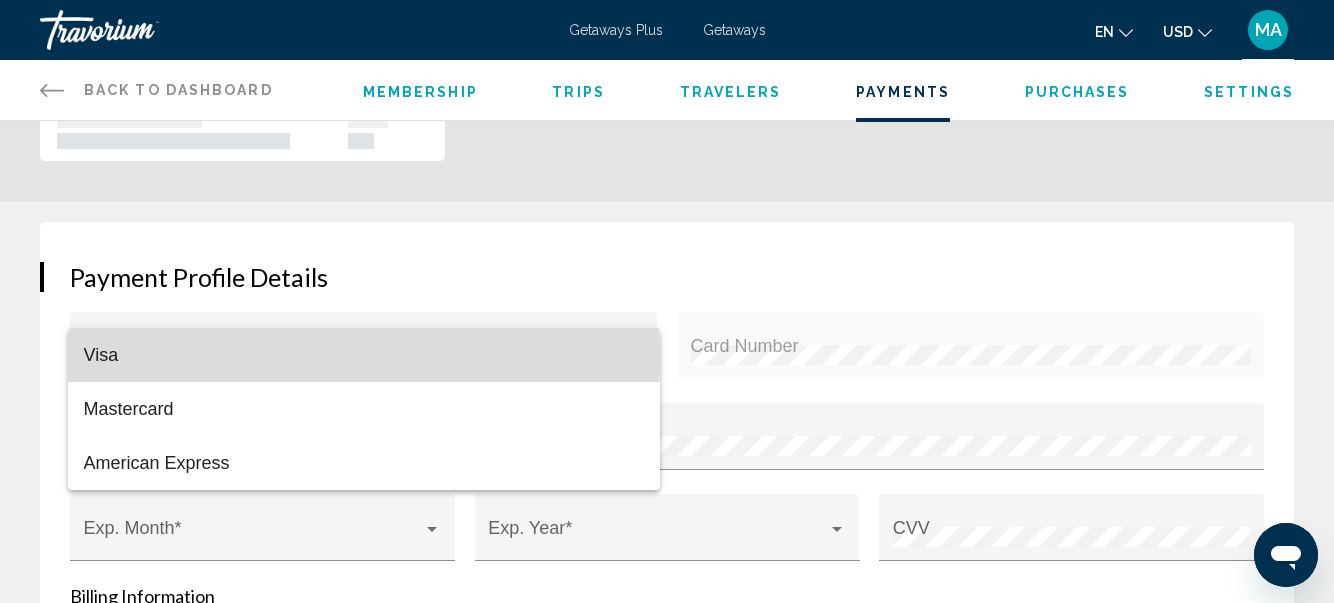 click on "Visa" at bounding box center (364, 355) 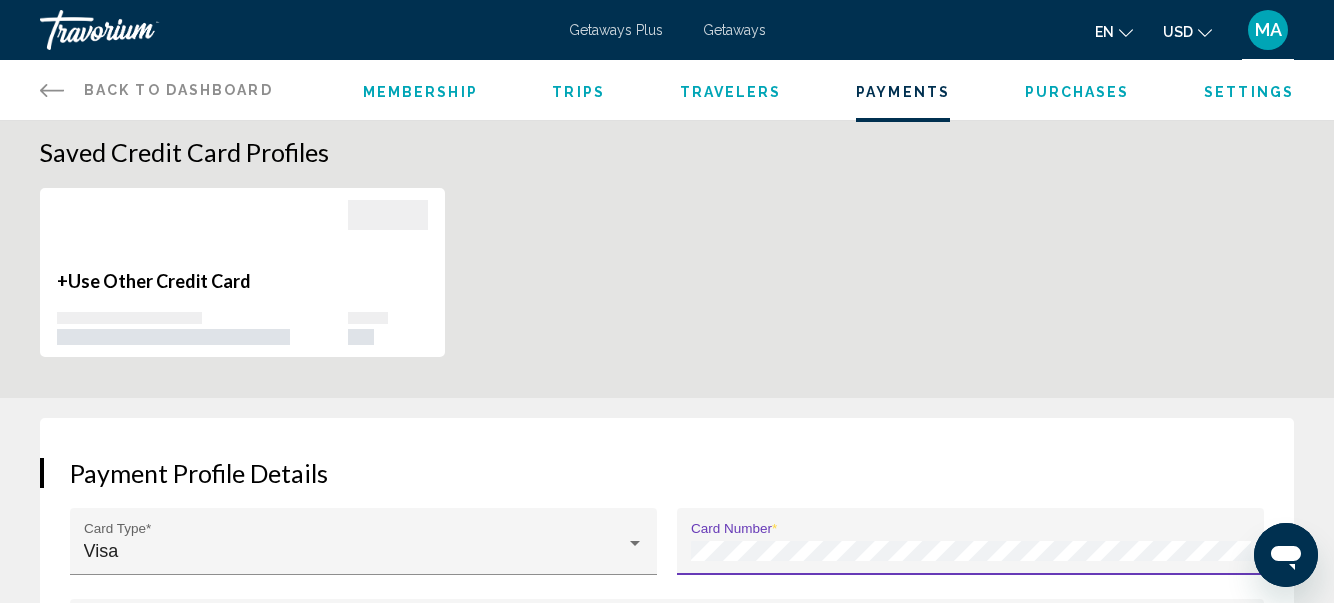 scroll, scrollTop: 0, scrollLeft: 0, axis: both 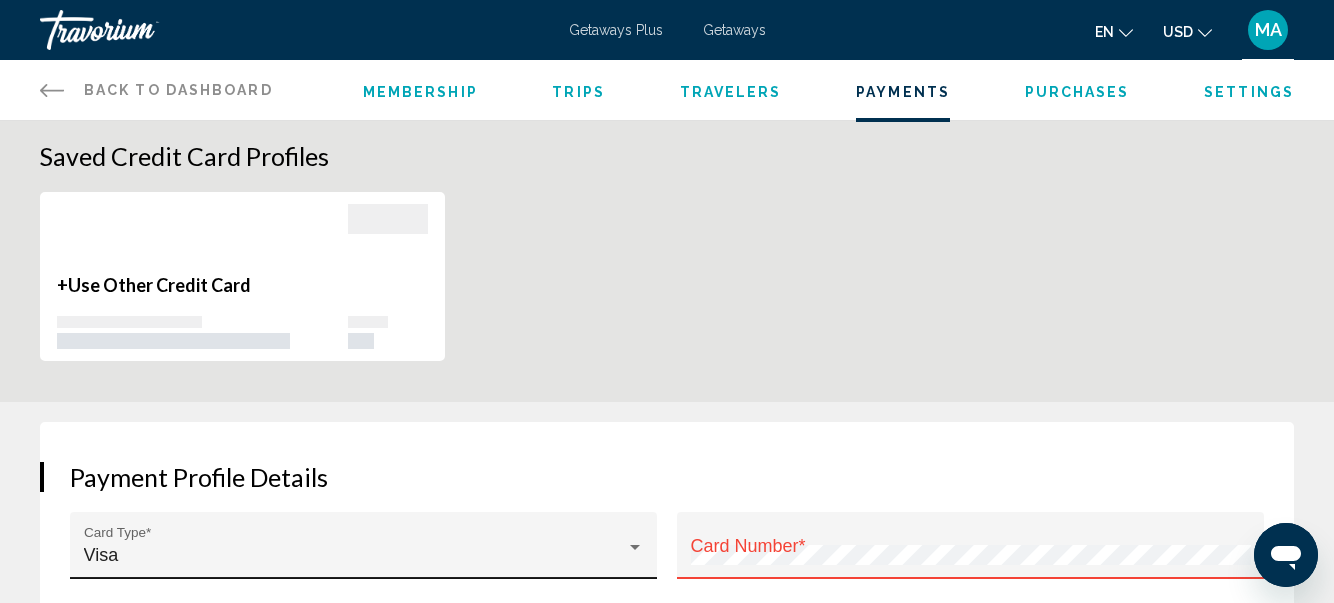 click on "Visa Card Type  *" at bounding box center (364, 552) 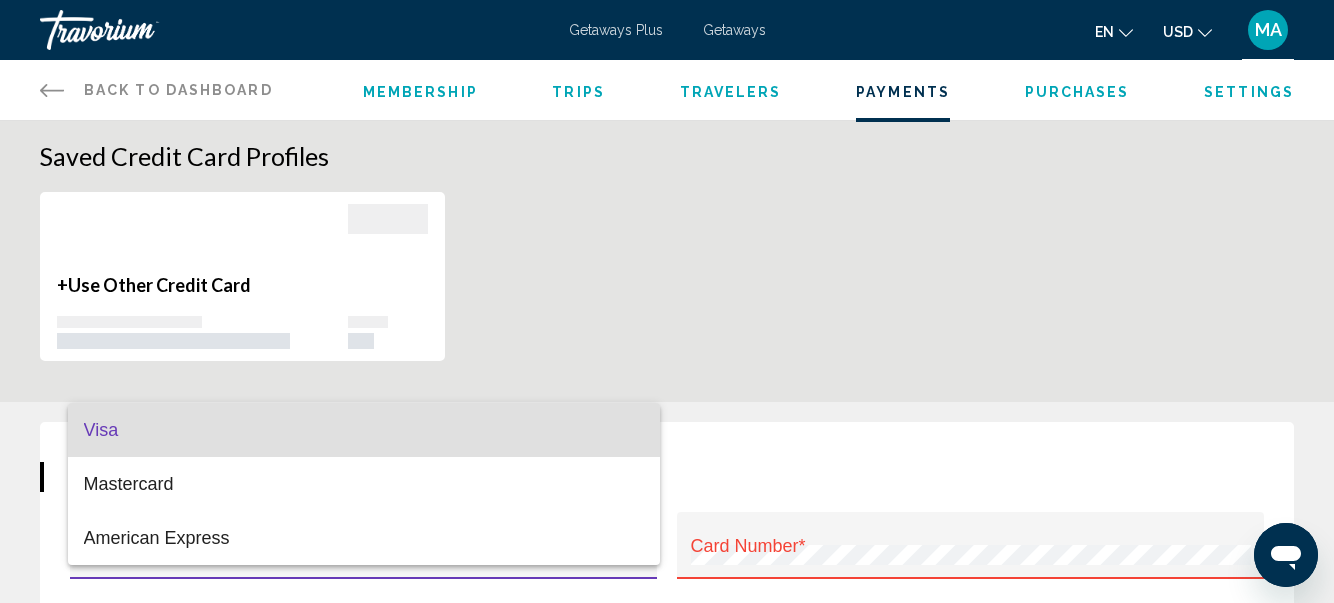 click at bounding box center (667, 301) 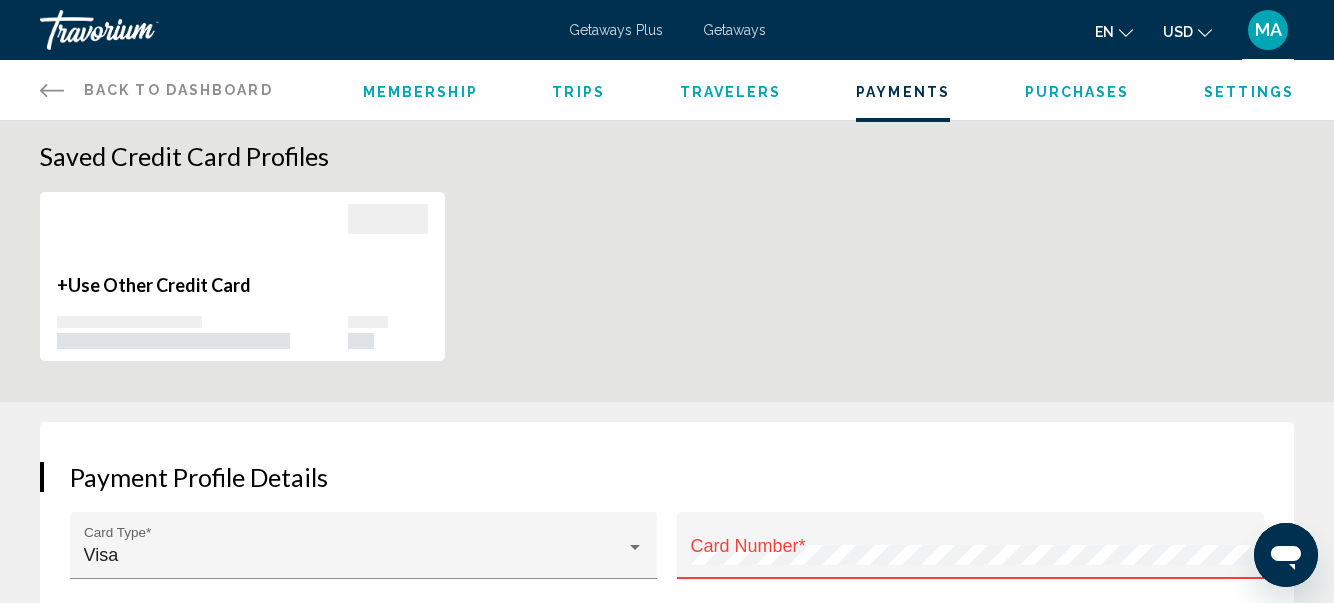 click on "Purchases" at bounding box center (1077, 92) 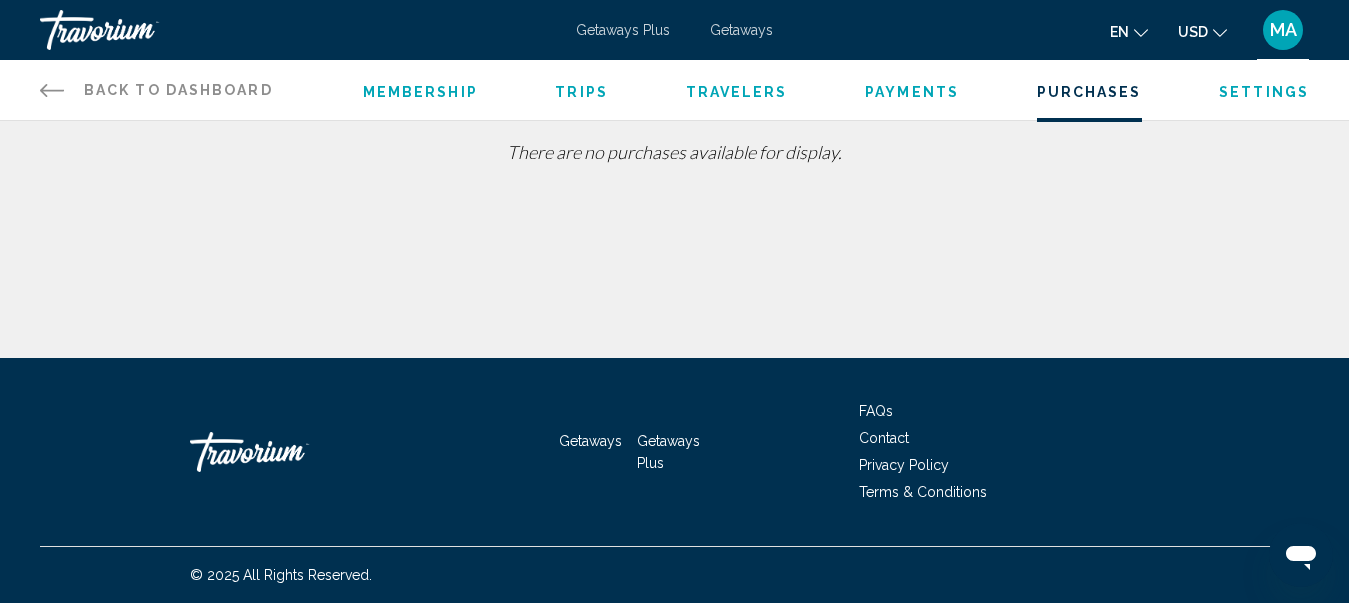 click on "Settings" at bounding box center [1264, 92] 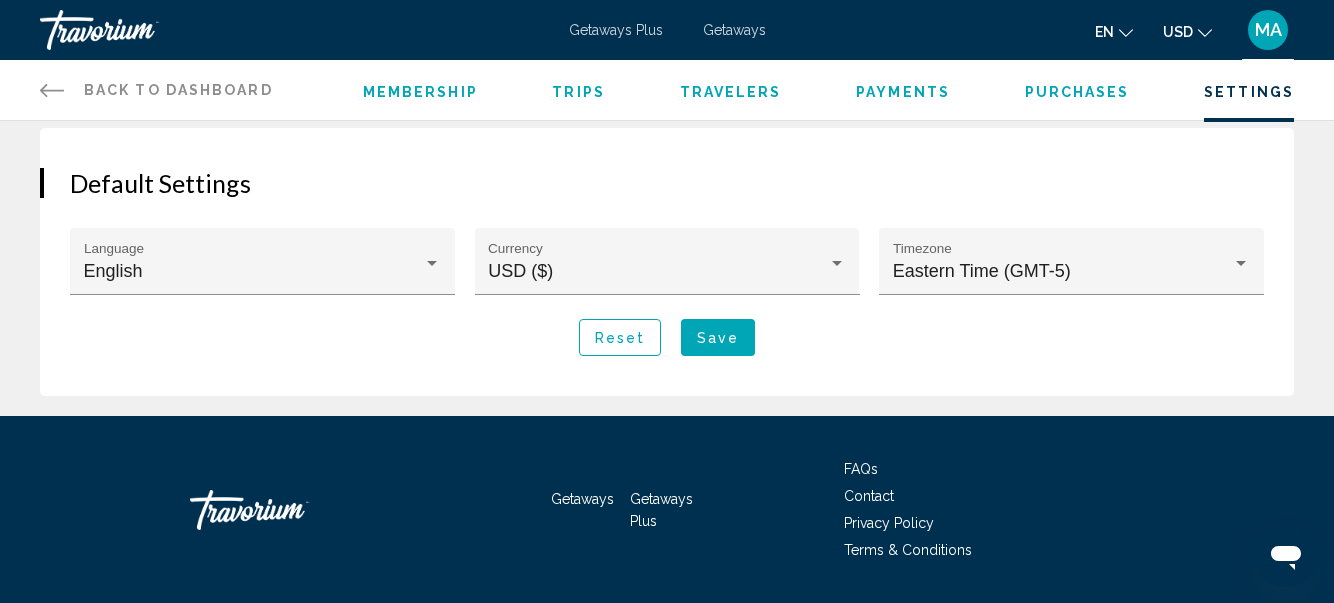 scroll, scrollTop: 0, scrollLeft: 0, axis: both 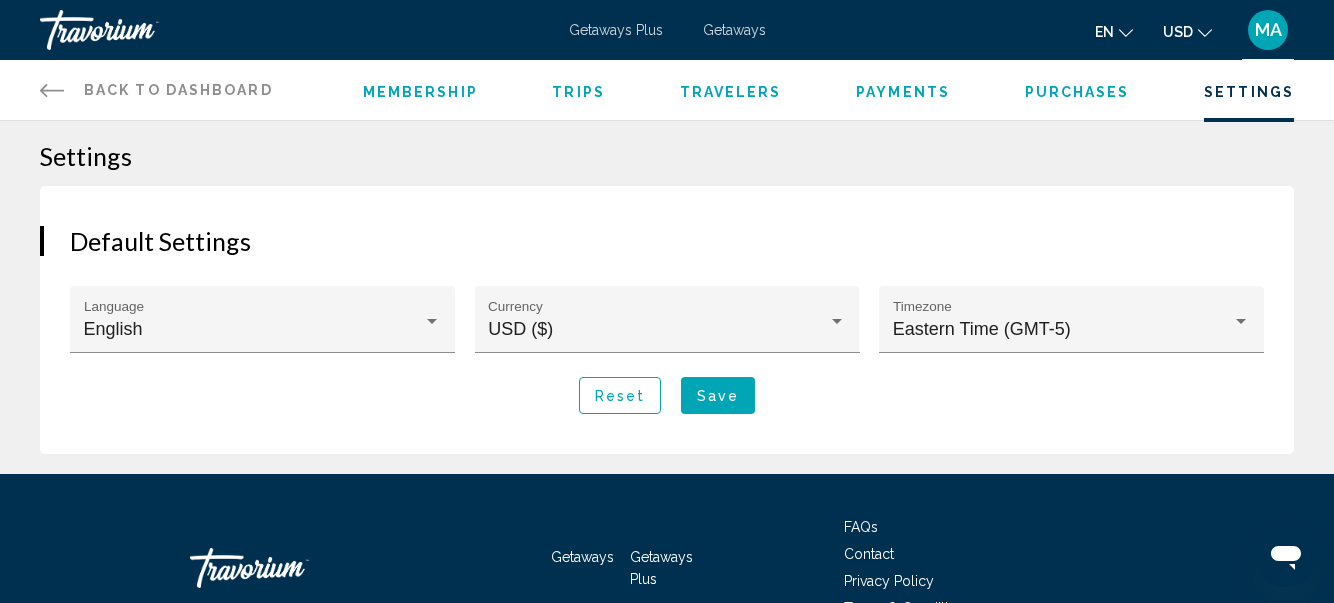 click on "Back to Dashboard" at bounding box center (178, 90) 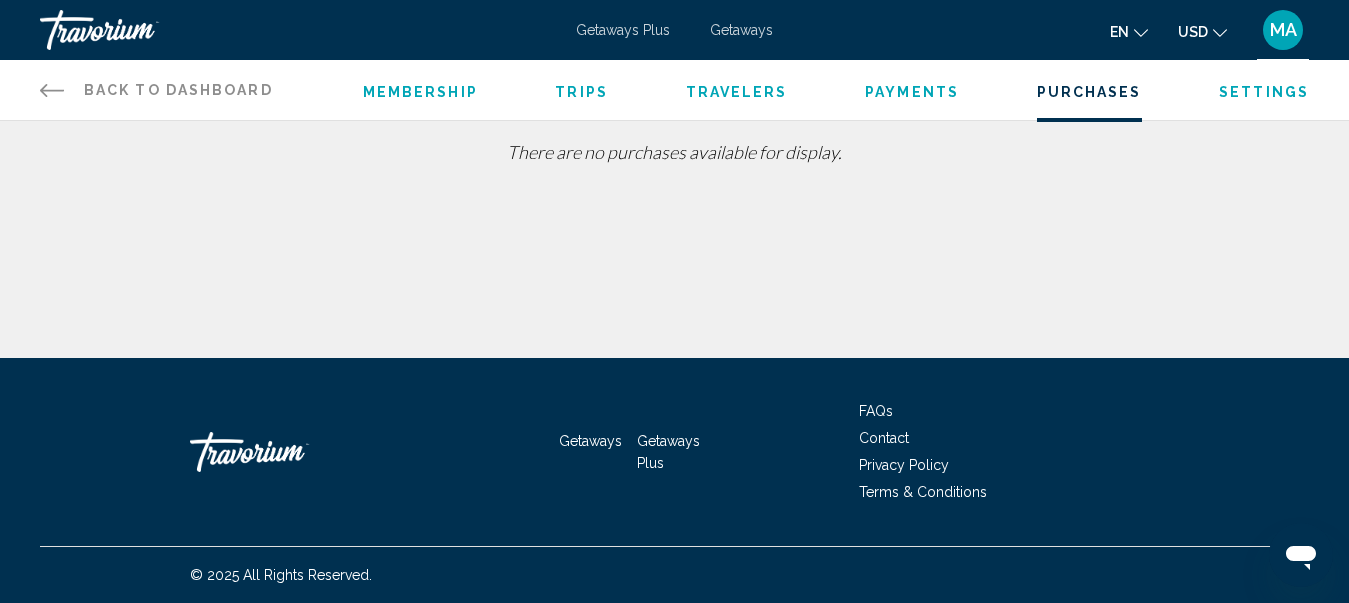 click on "Back to Dashboard" at bounding box center (178, 90) 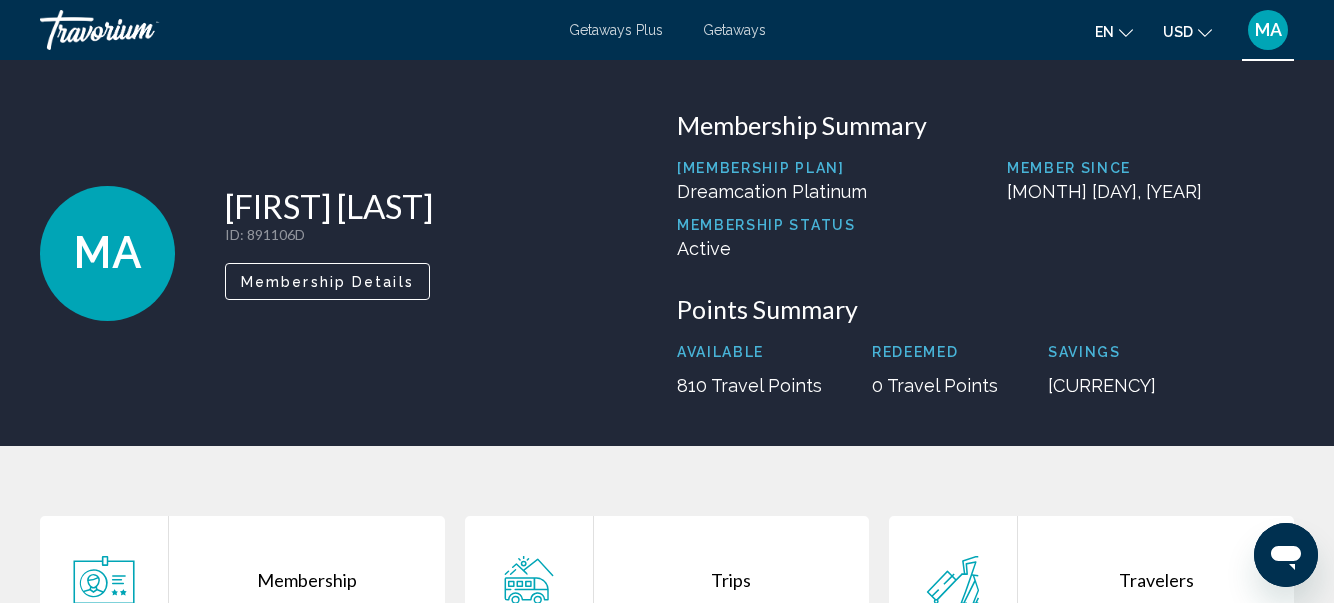 click on "Membership Details" at bounding box center [327, 282] 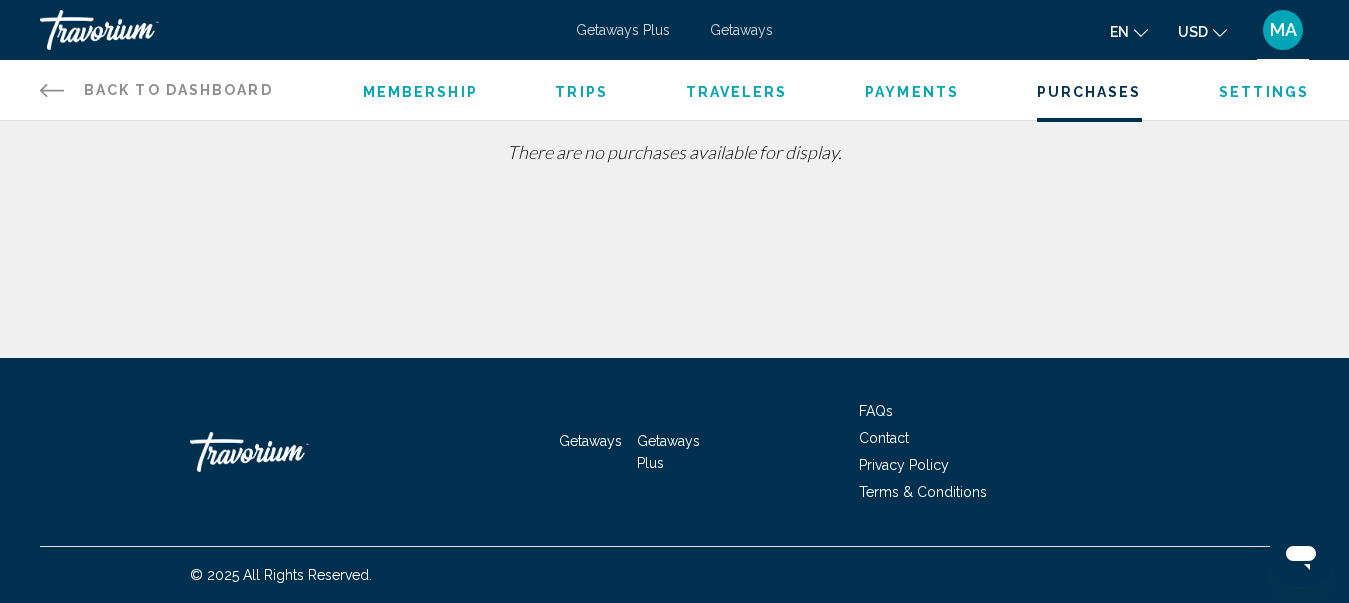 click on "Back to Dashboard" at bounding box center (178, 90) 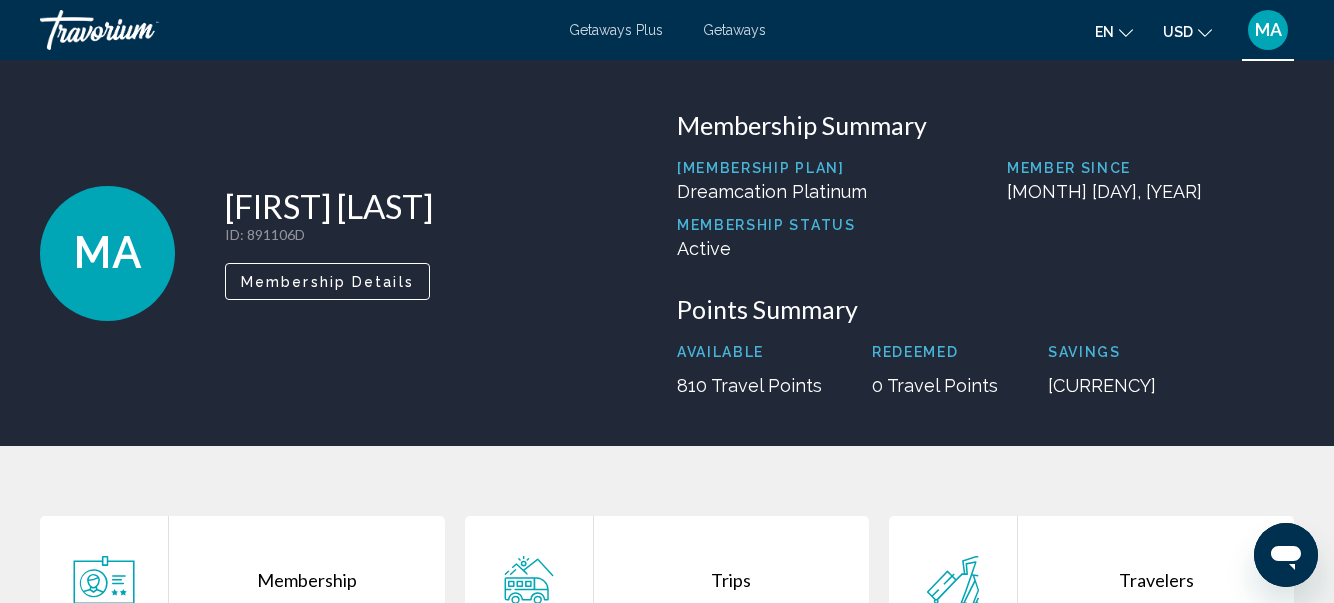 click on "MA" at bounding box center [1268, 30] 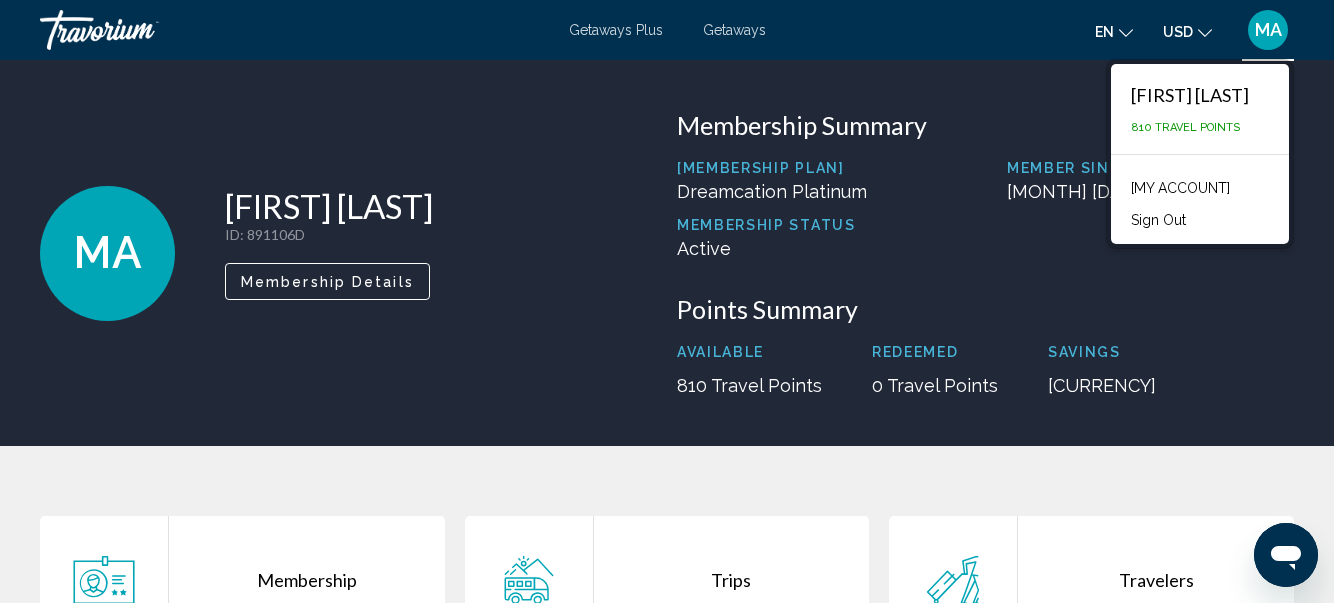click on "Sign Out" at bounding box center [1158, 220] 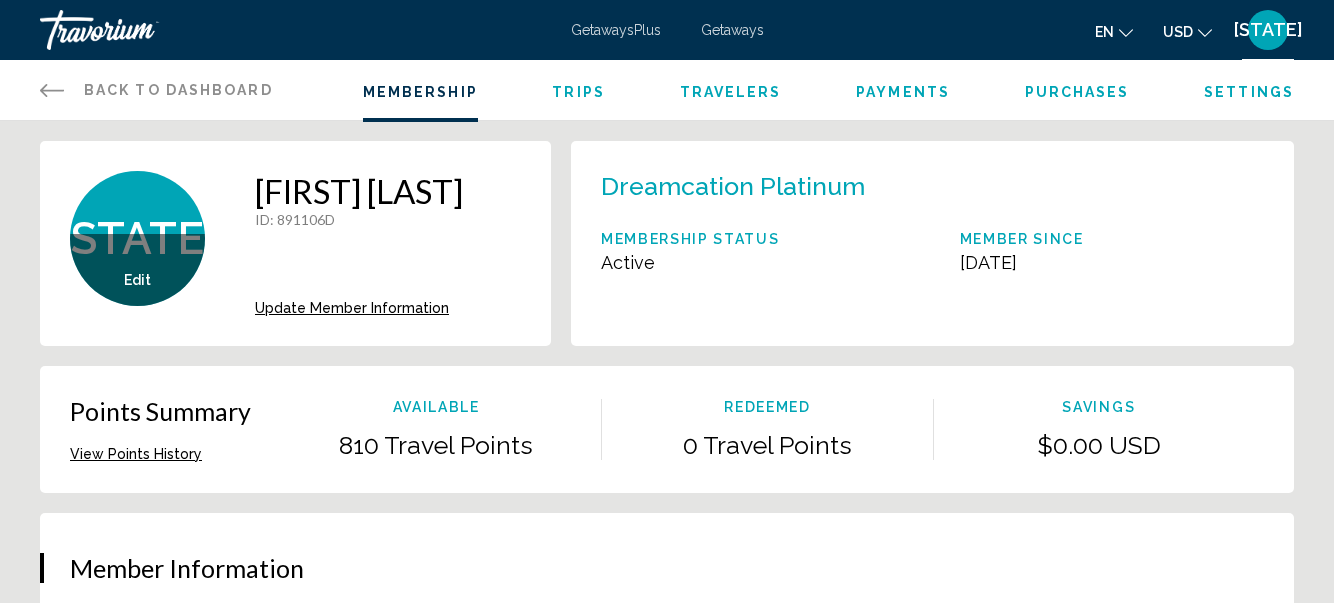 scroll, scrollTop: 0, scrollLeft: 0, axis: both 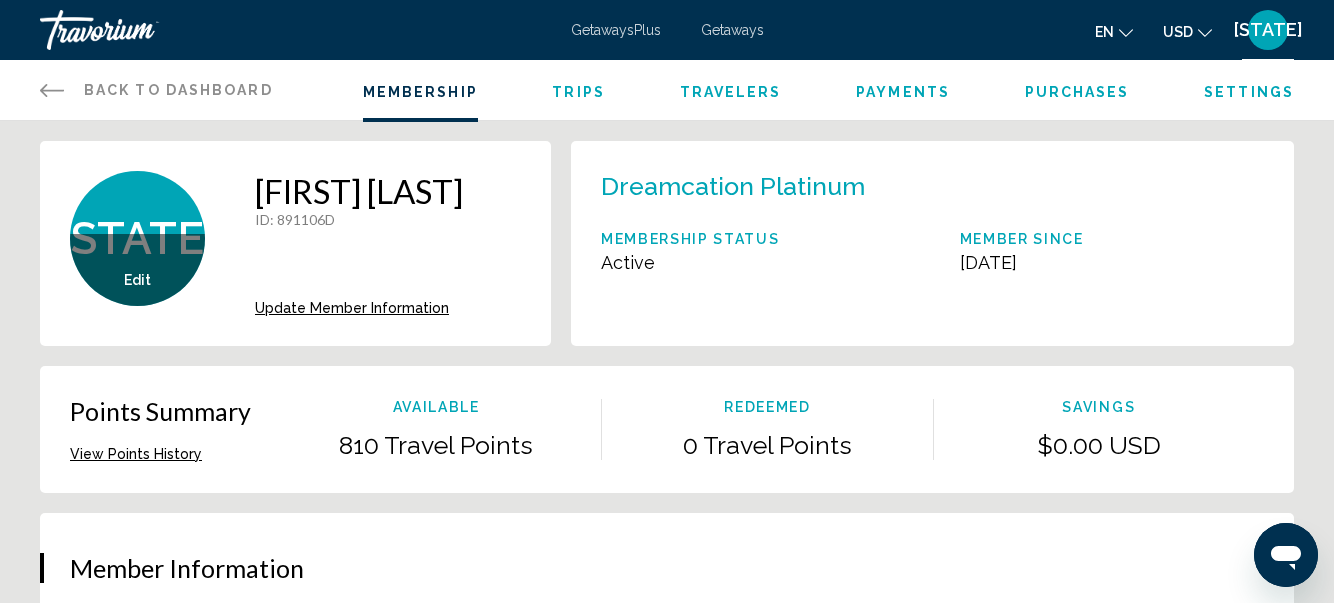 click on "Back to Dashboard" at bounding box center [178, 90] 